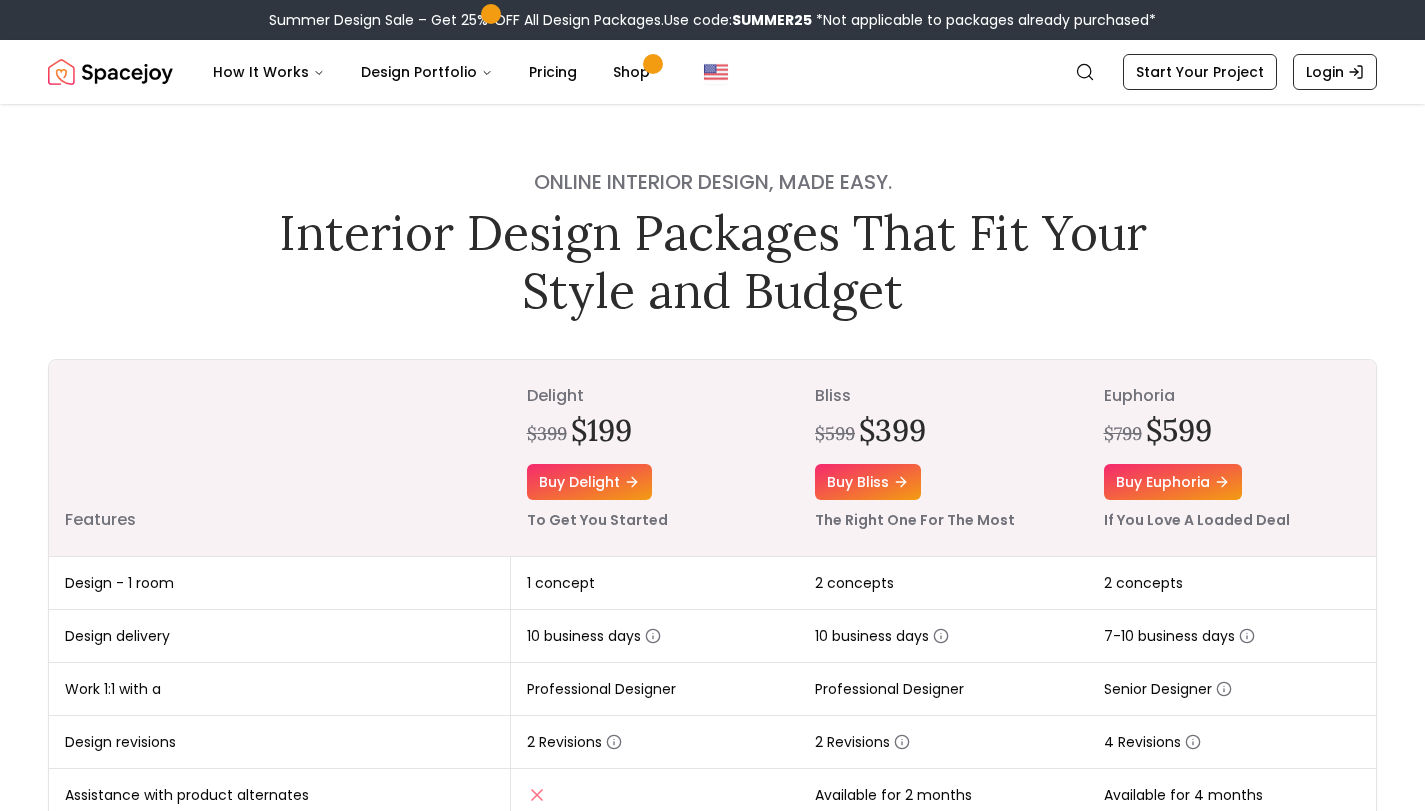 scroll, scrollTop: 100, scrollLeft: 0, axis: vertical 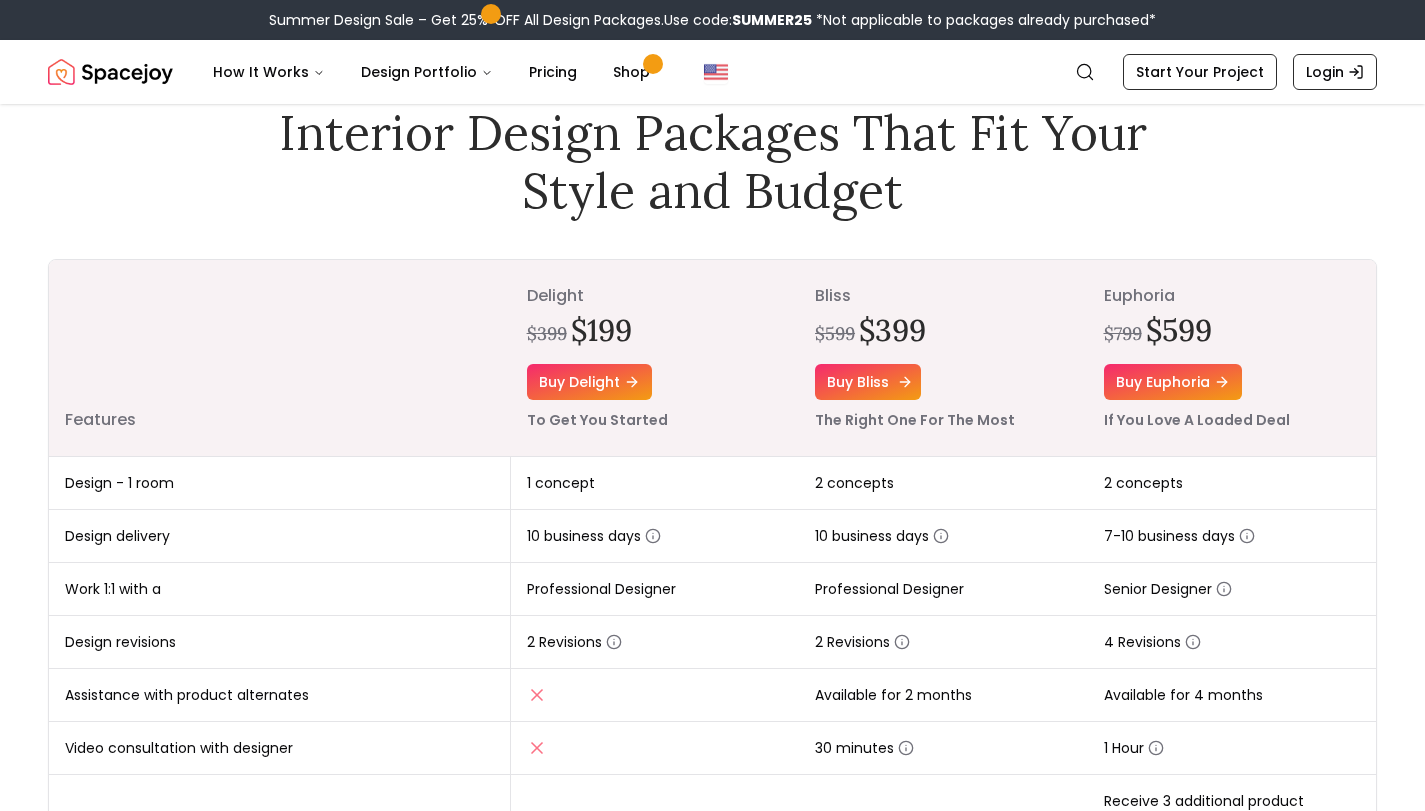 click on "Buy bliss" at bounding box center (868, 382) 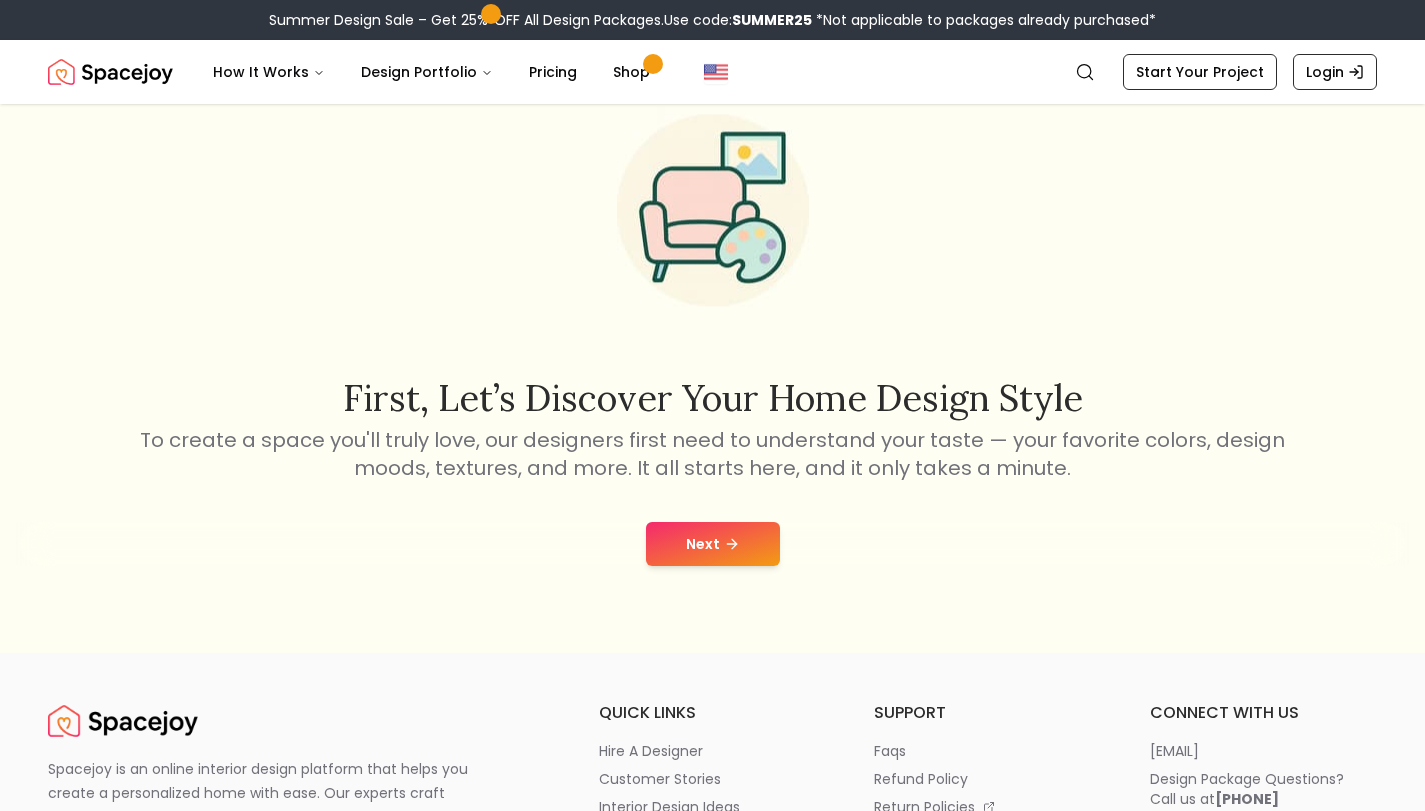 click on "Next" at bounding box center [713, 544] 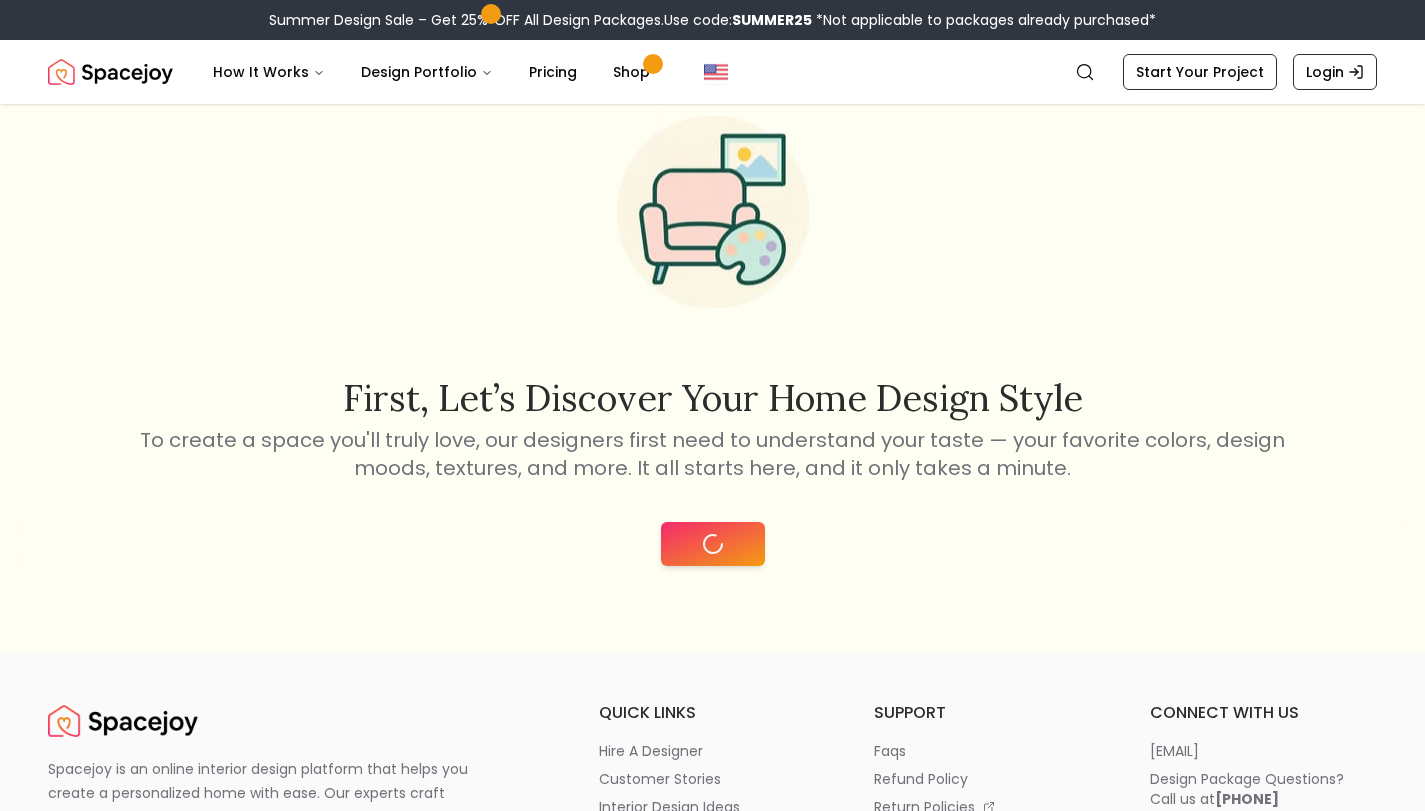scroll, scrollTop: 132, scrollLeft: 0, axis: vertical 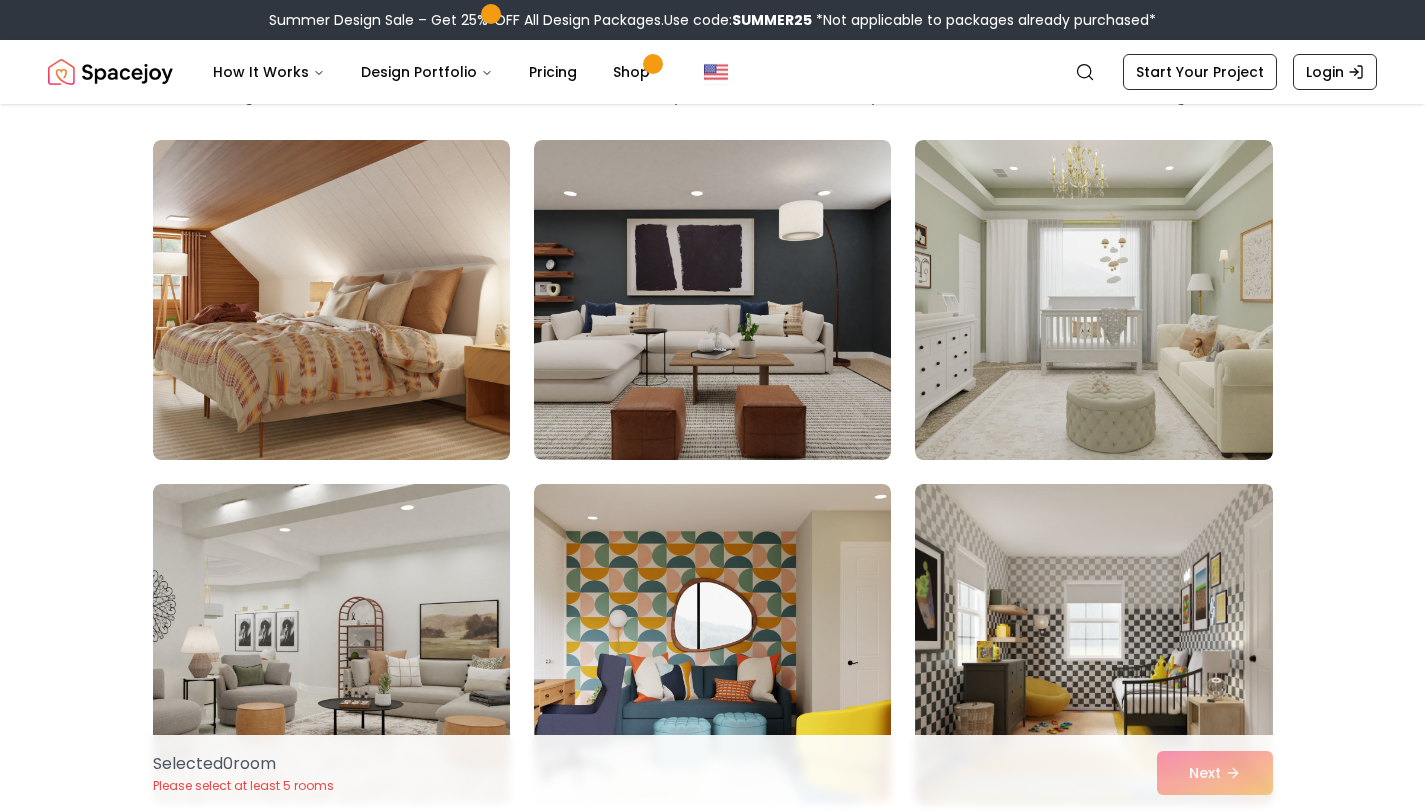click on "Selected  0  room Please select at least 5 rooms Next" at bounding box center (713, 773) 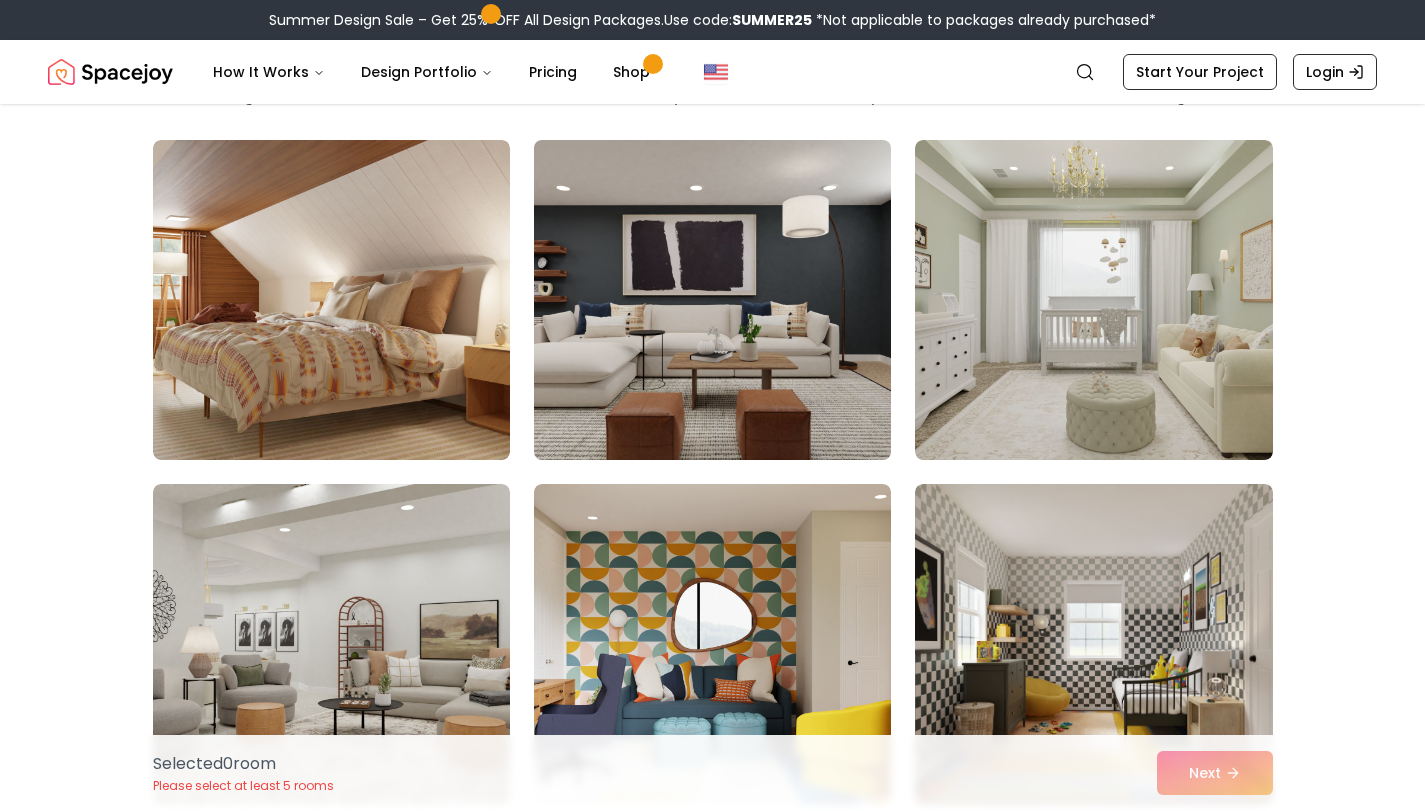 click at bounding box center [712, 300] 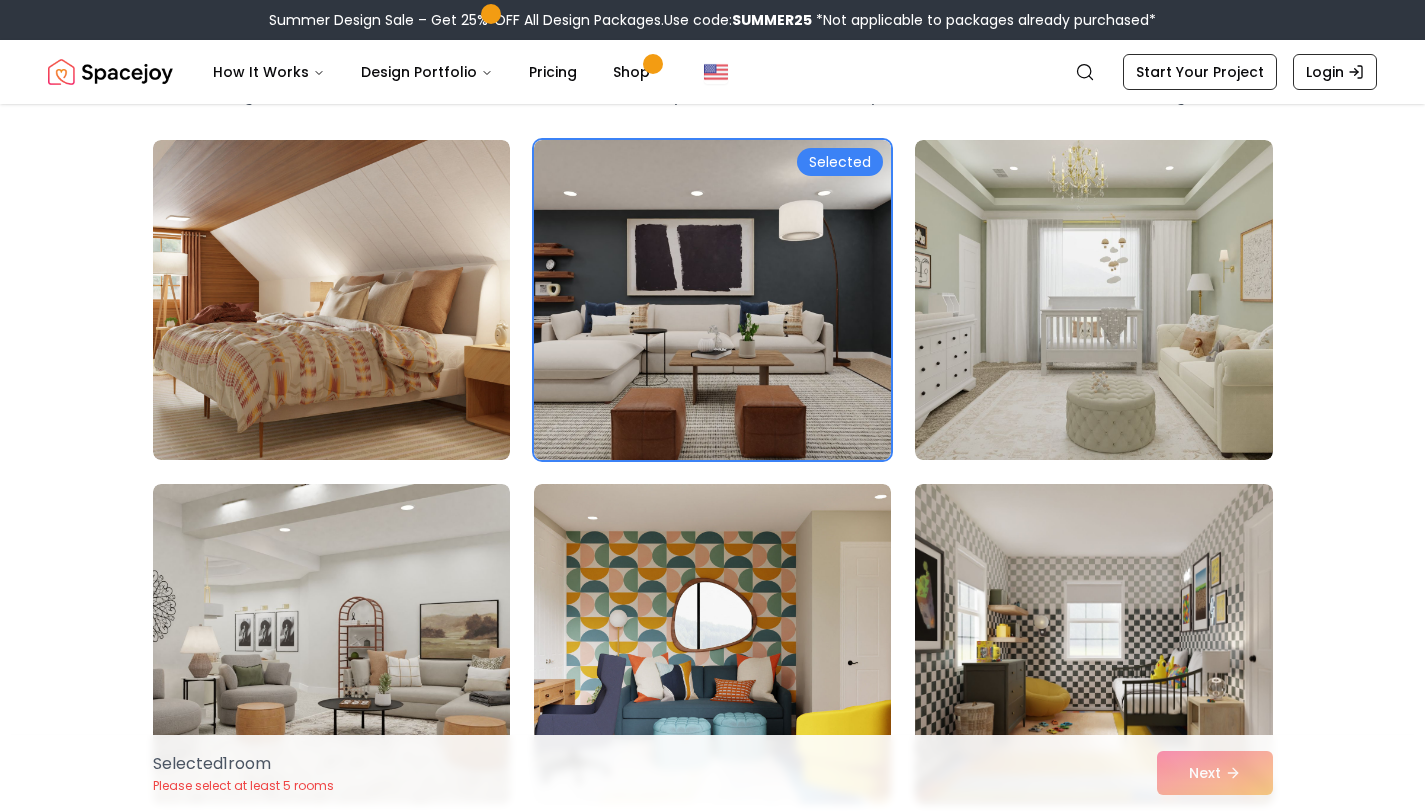 click on "Selected  1  room Please select at least 5 rooms Next" at bounding box center [713, 773] 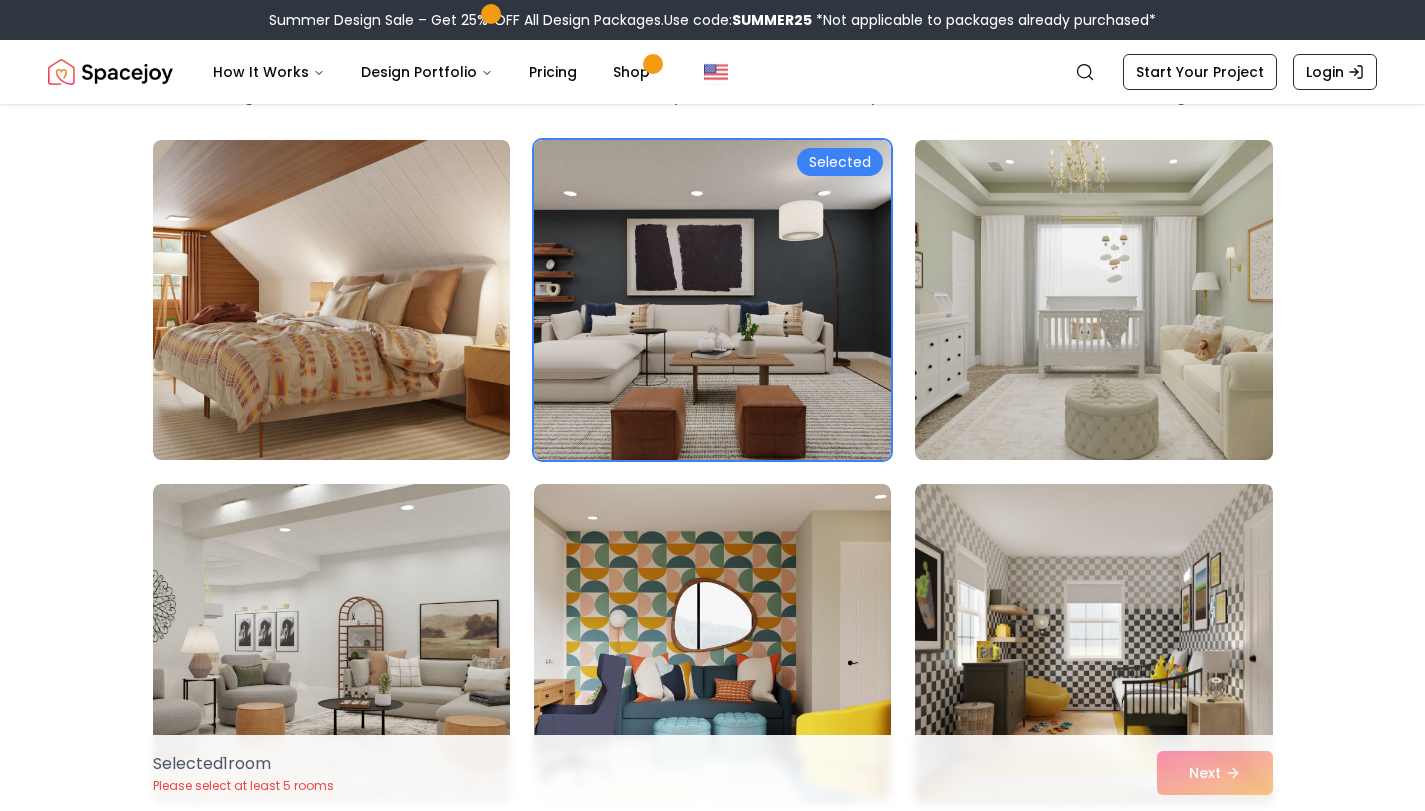 click at bounding box center (1093, 300) 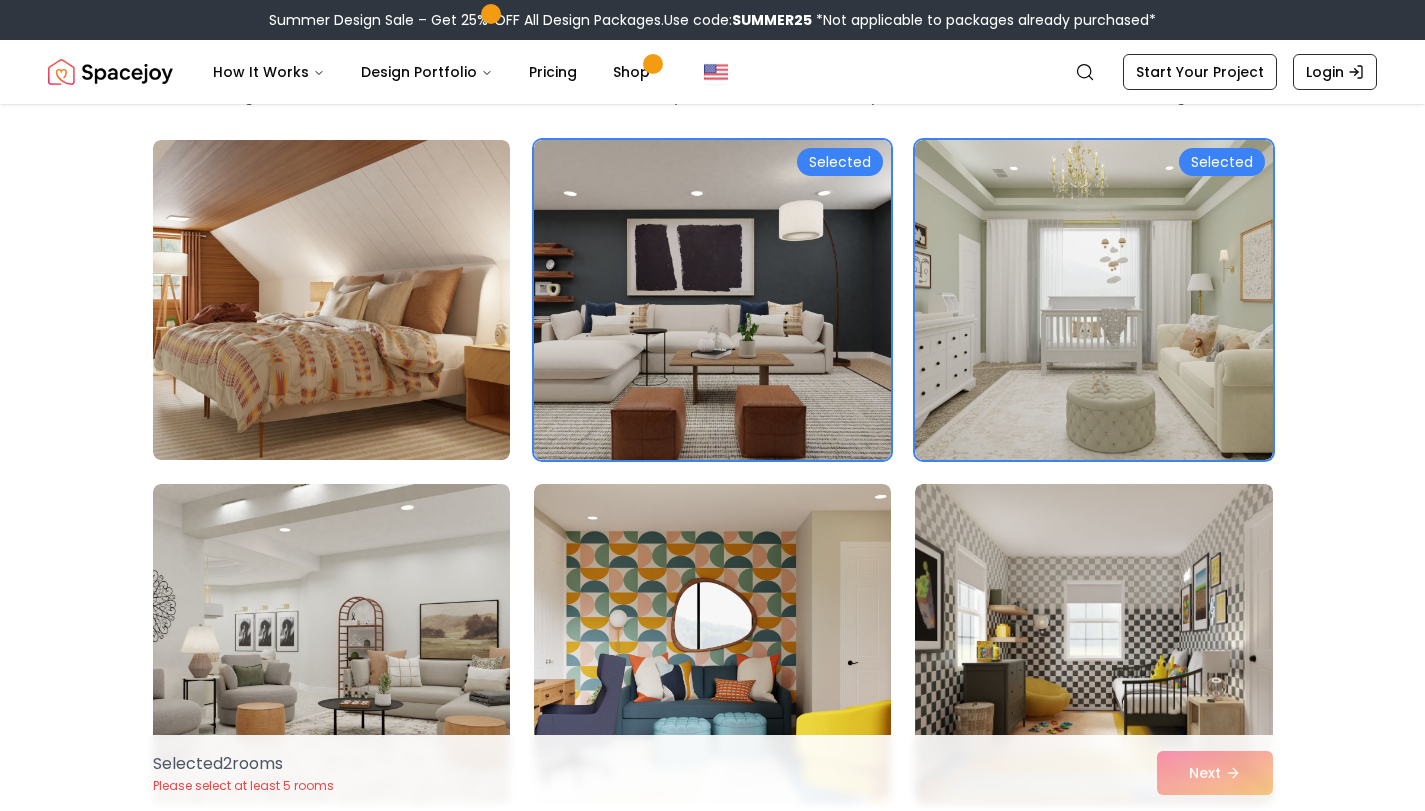click on "Selected  2  room s Please select at least 5 rooms Next" at bounding box center [713, 773] 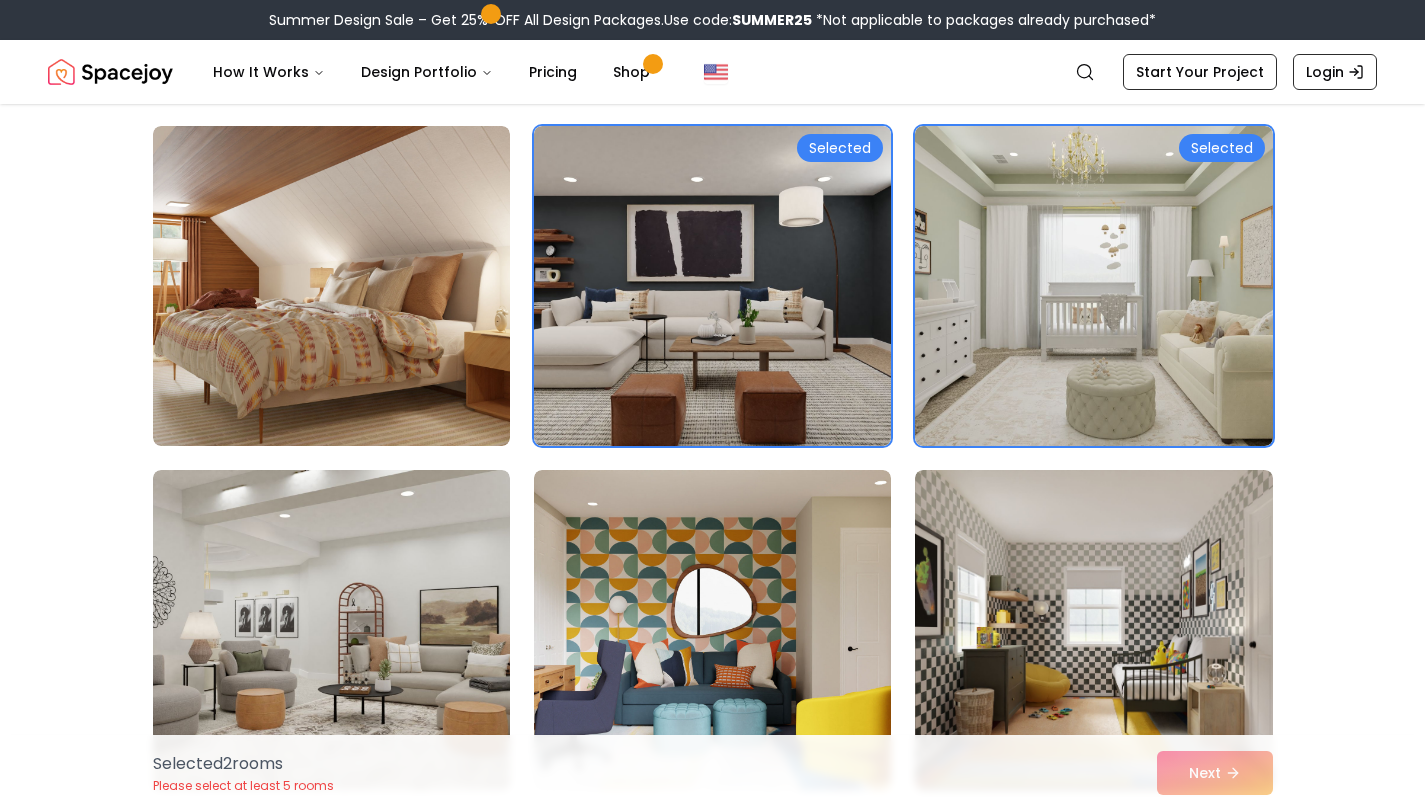 scroll, scrollTop: 632, scrollLeft: 0, axis: vertical 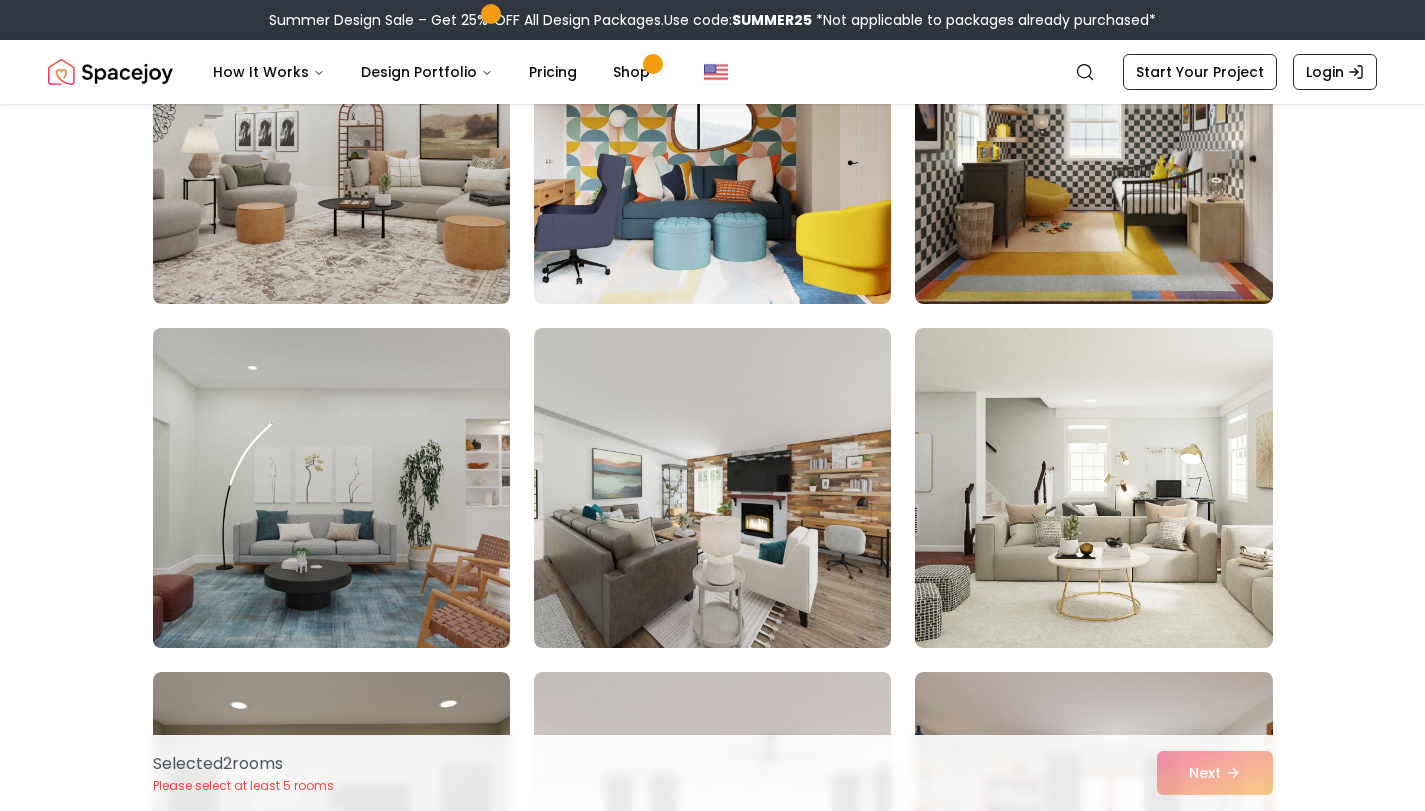 click at bounding box center [331, 488] 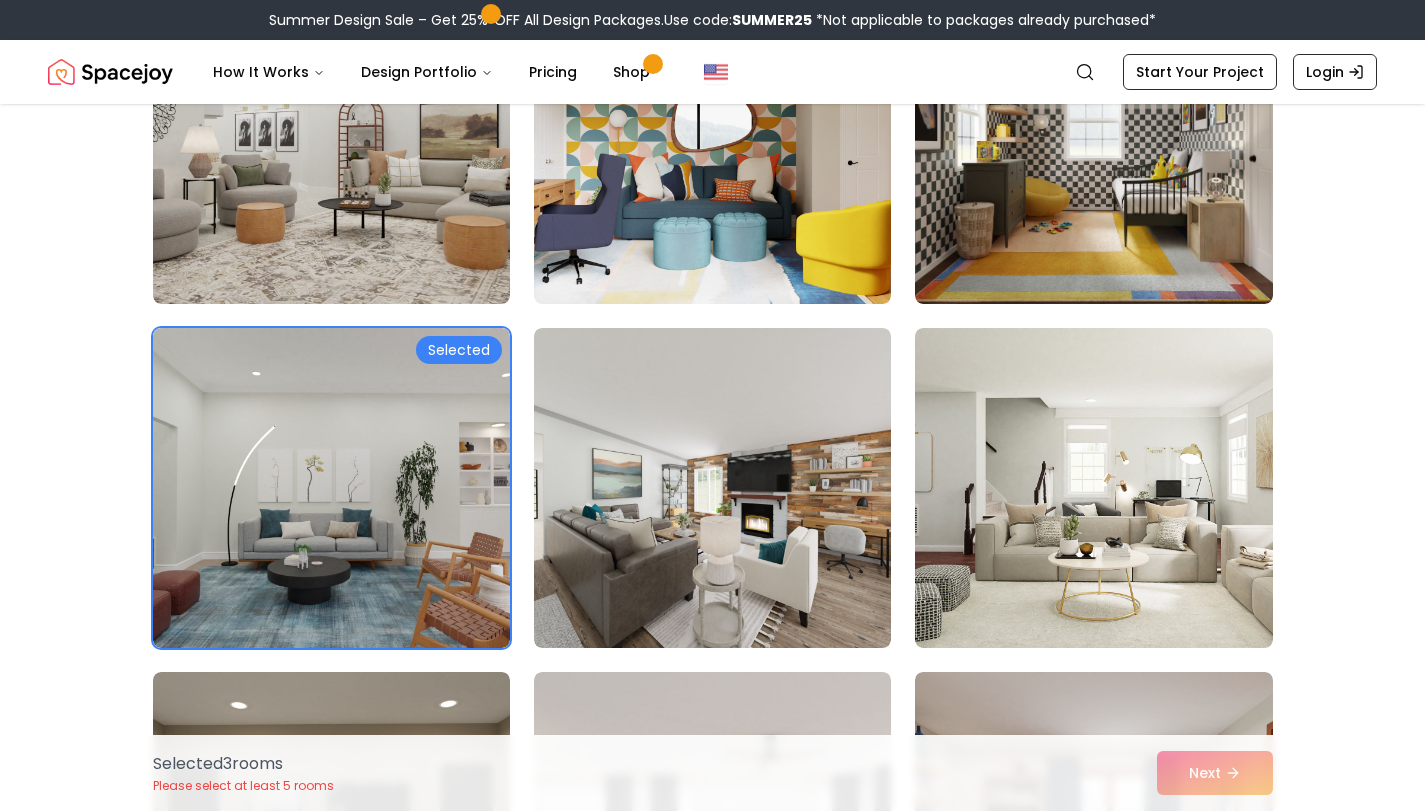 click on "Selected  3  room s Please select at least 5 rooms Next" at bounding box center (713, 773) 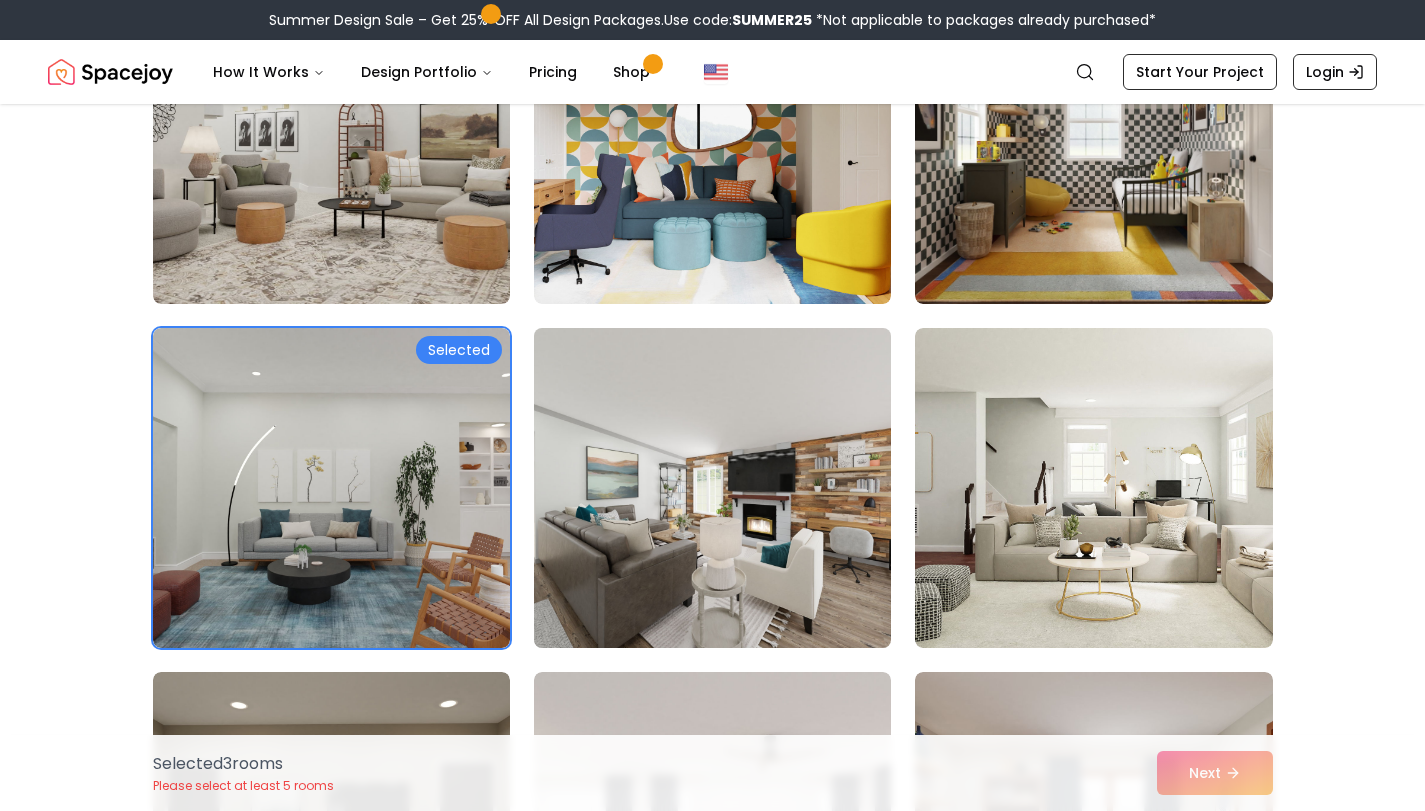 click at bounding box center (712, 488) 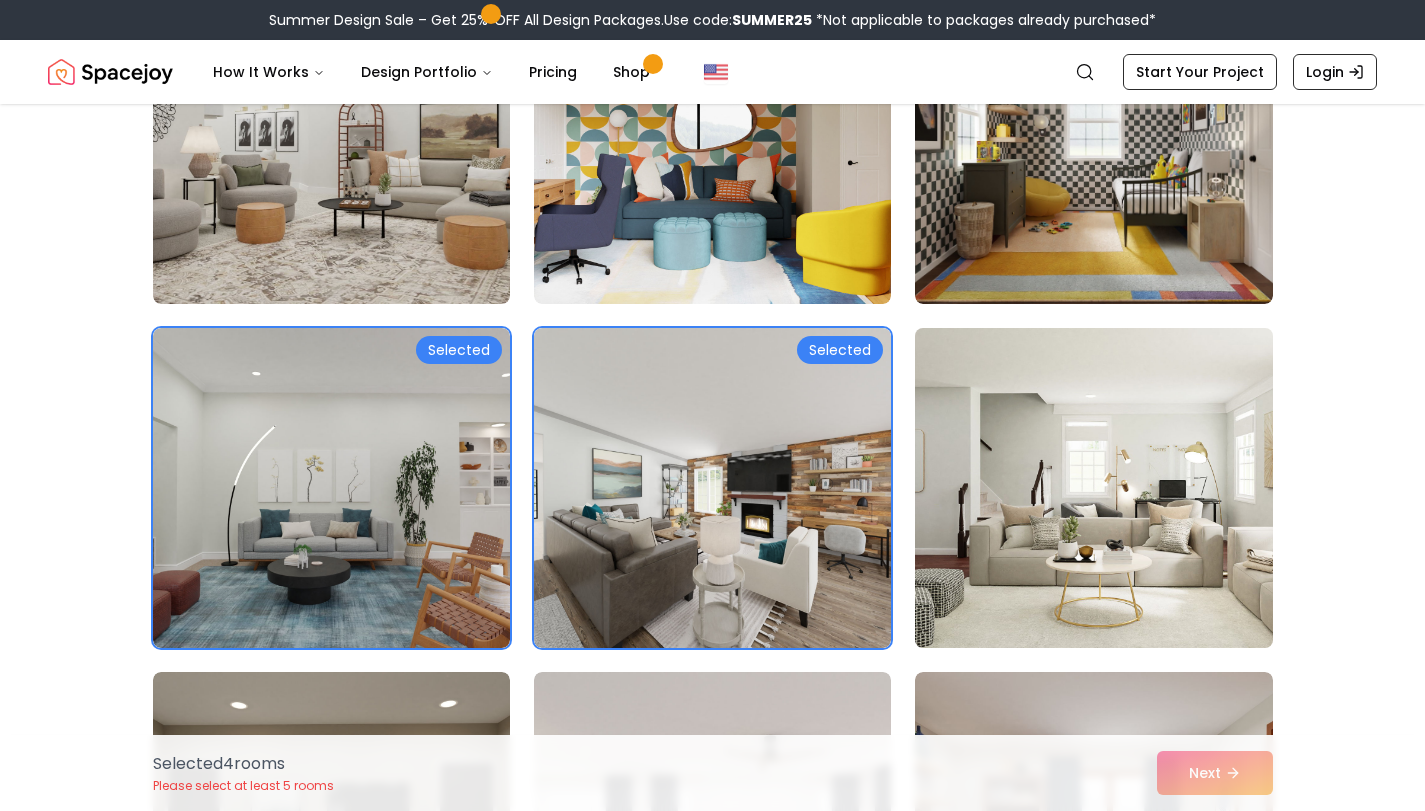 click at bounding box center (1093, 488) 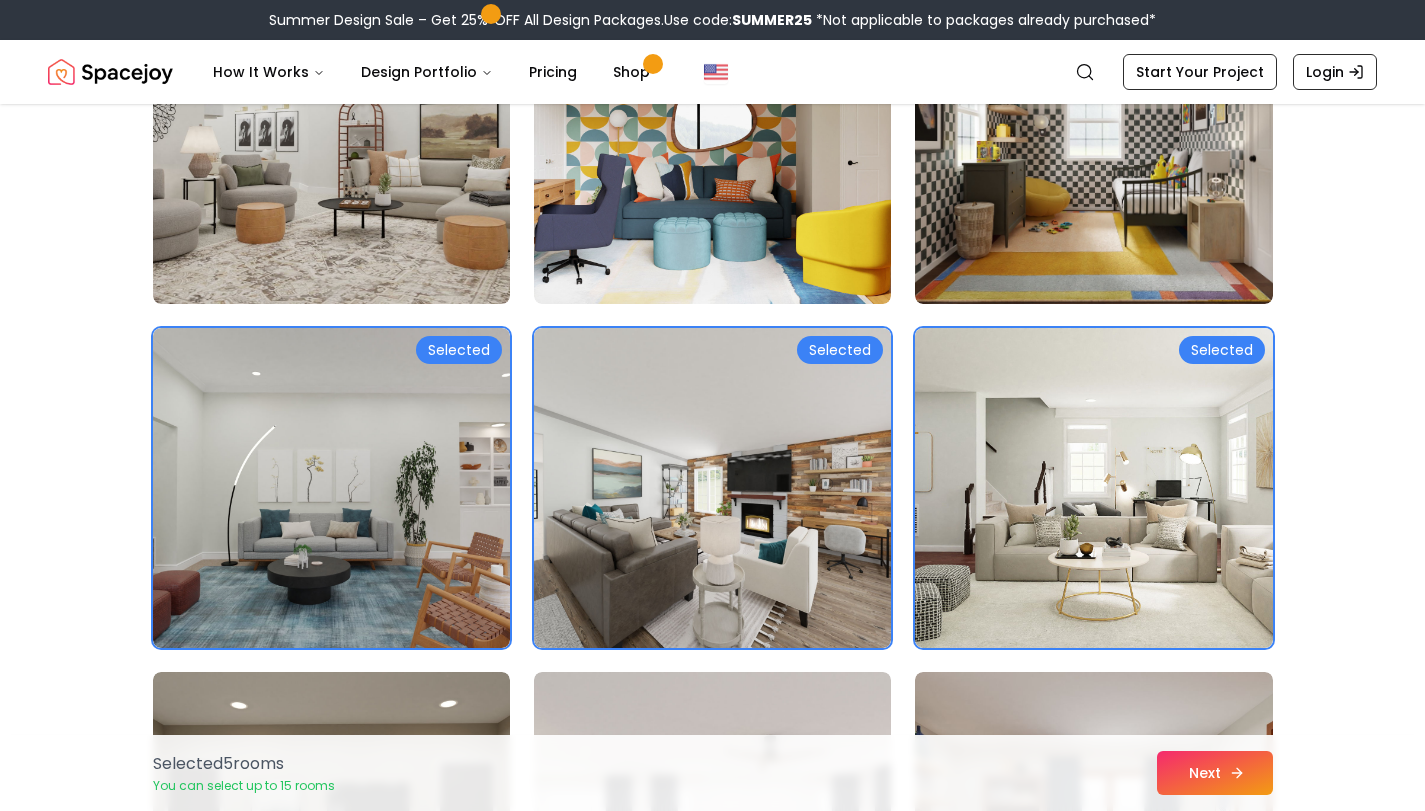 click on "Next" at bounding box center [1215, 773] 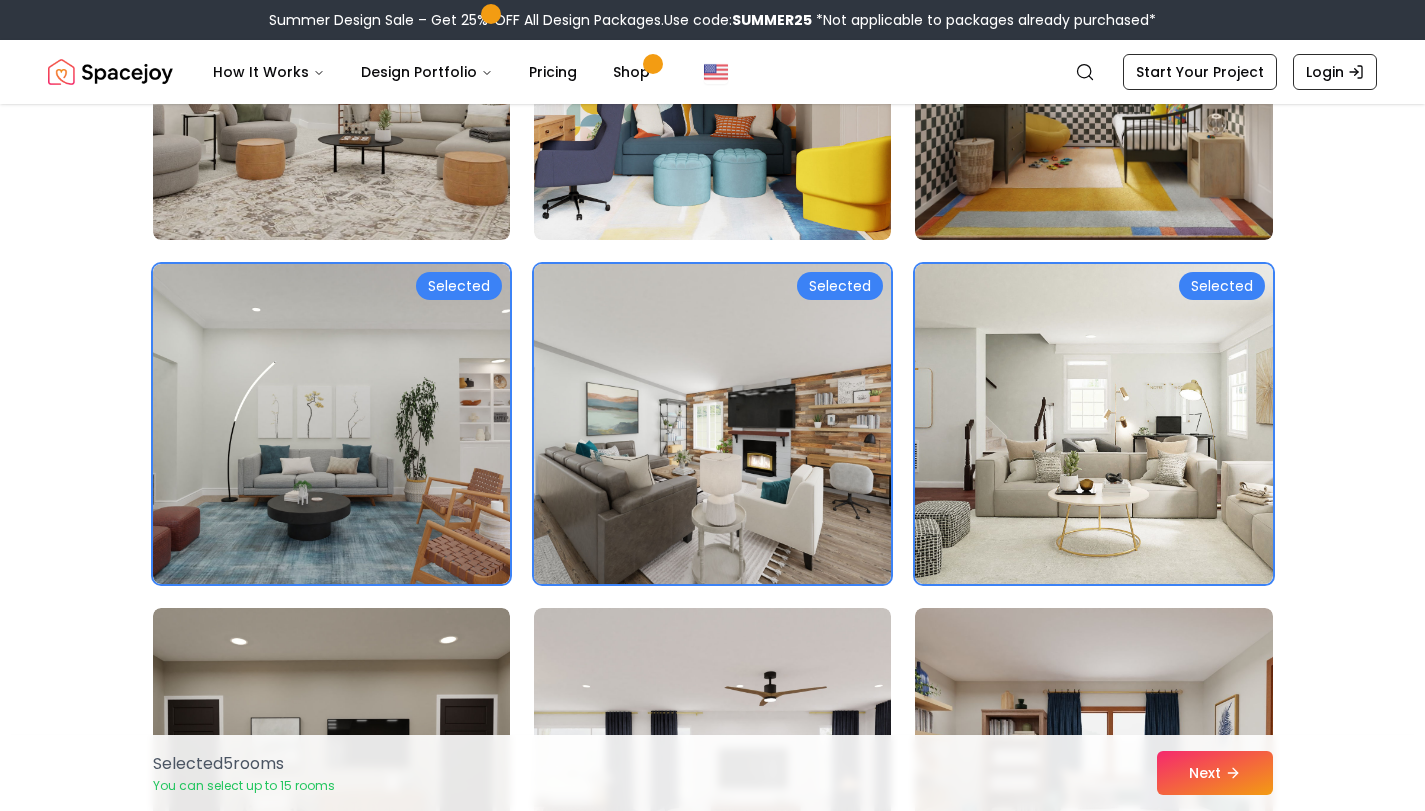 scroll, scrollTop: 632, scrollLeft: 0, axis: vertical 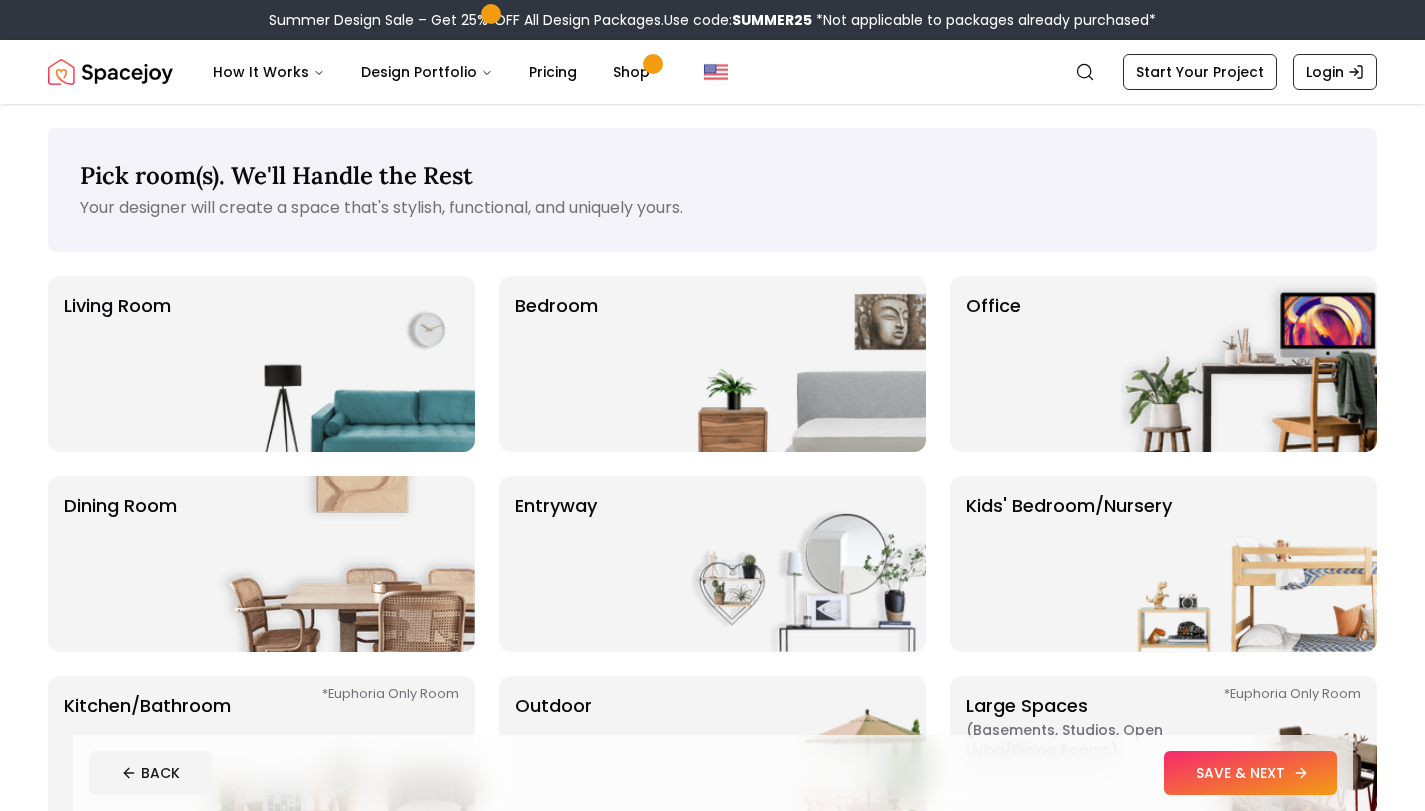 click on "SAVE & NEXT" at bounding box center (1250, 773) 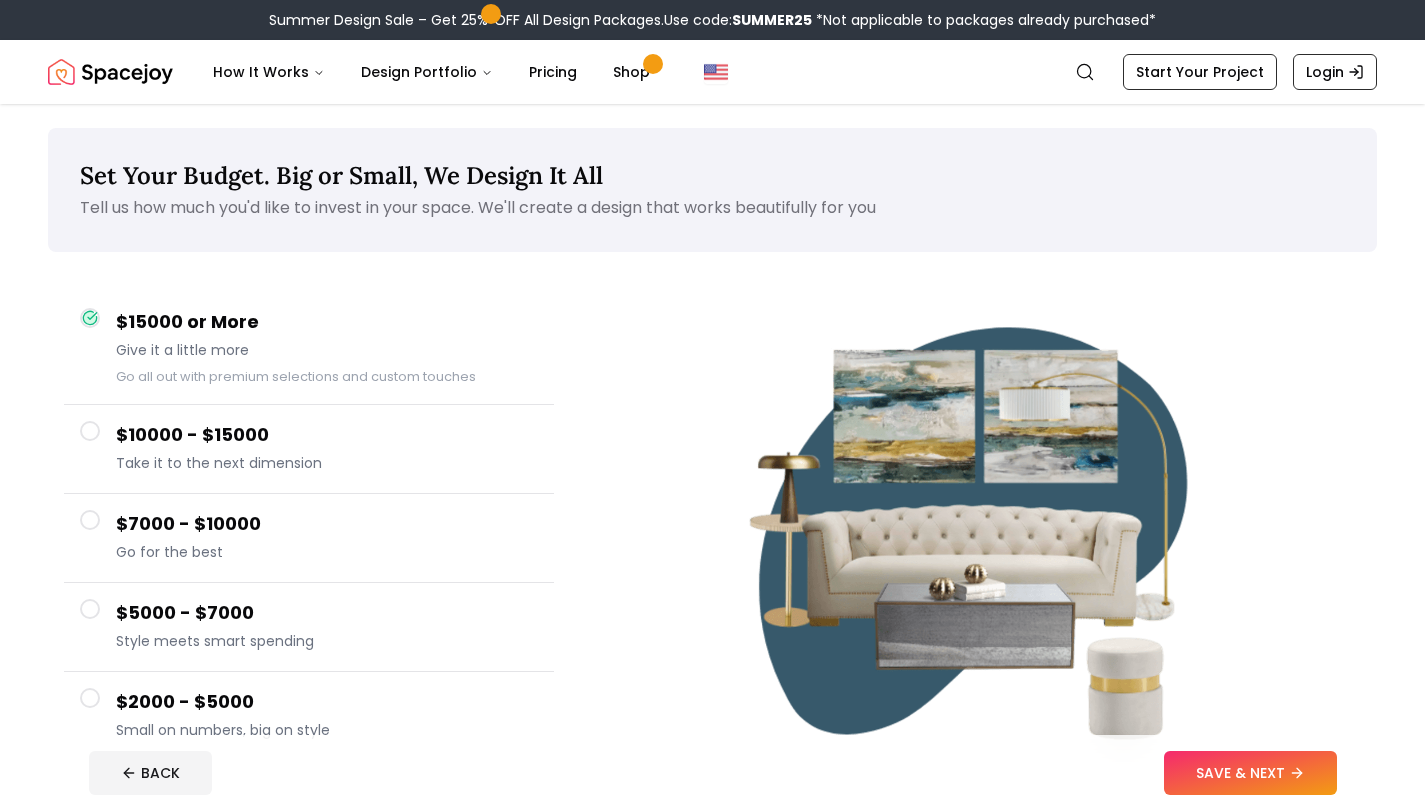 click on "SAVE & NEXT" at bounding box center (1250, 773) 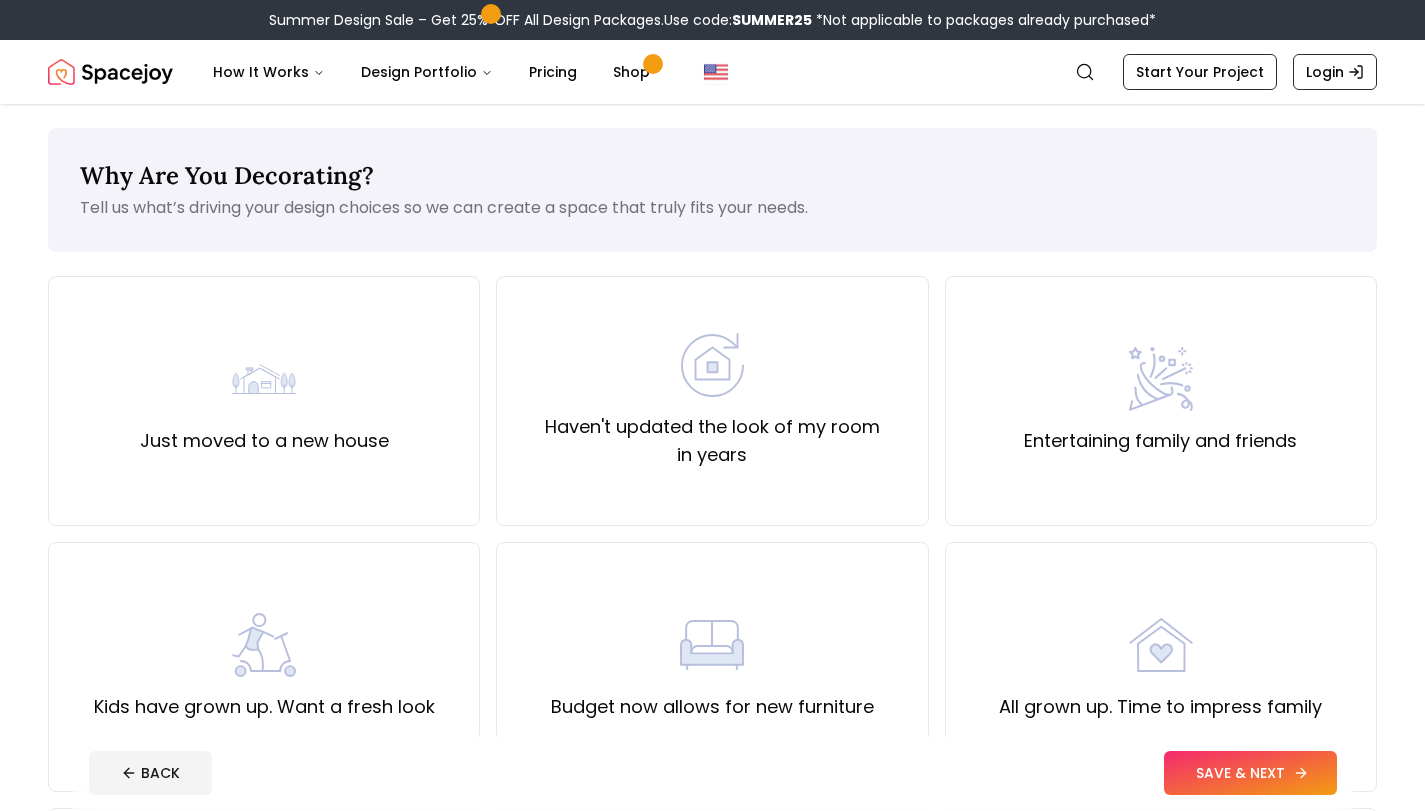 click on "SAVE & NEXT" at bounding box center (1250, 773) 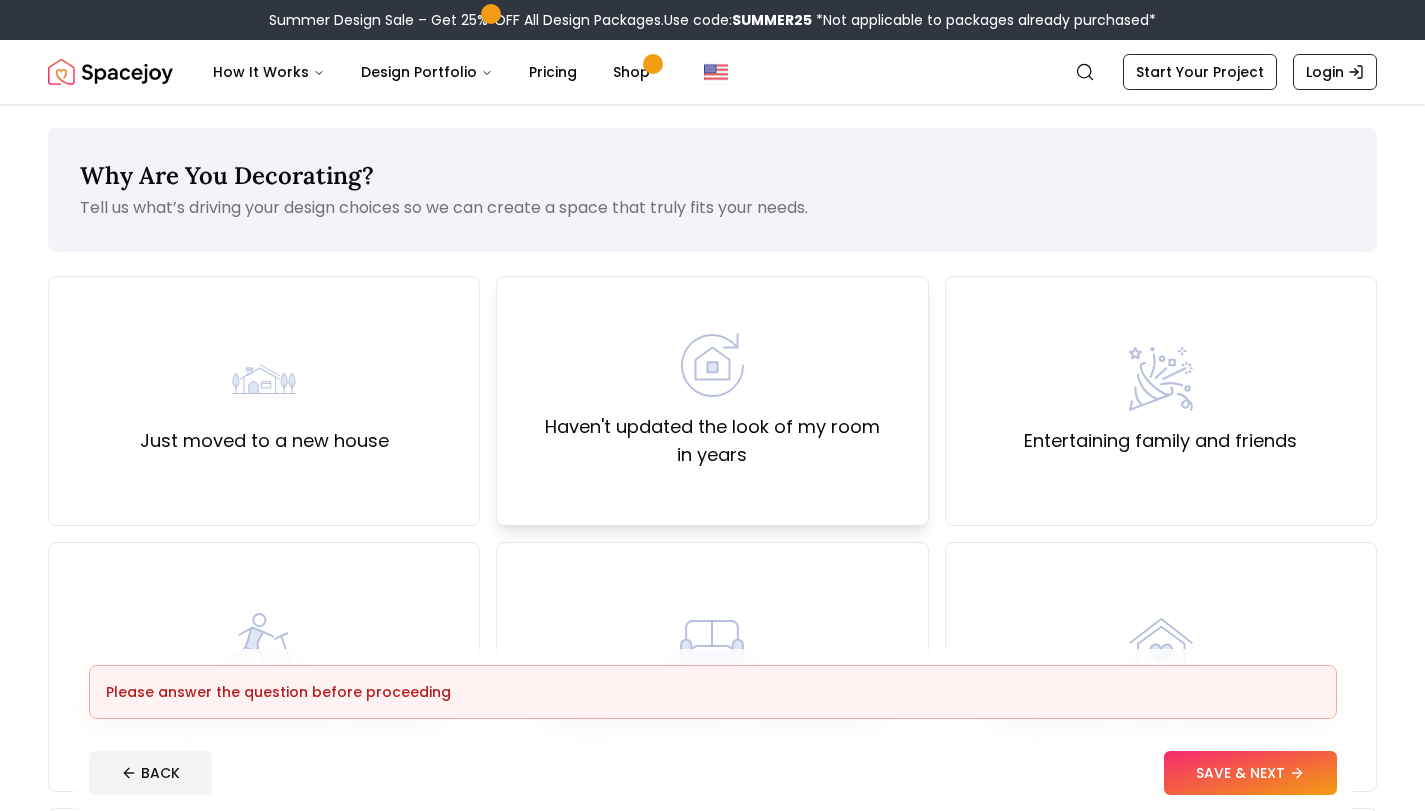 click on "Haven't updated the look of my room in years" at bounding box center [712, 401] 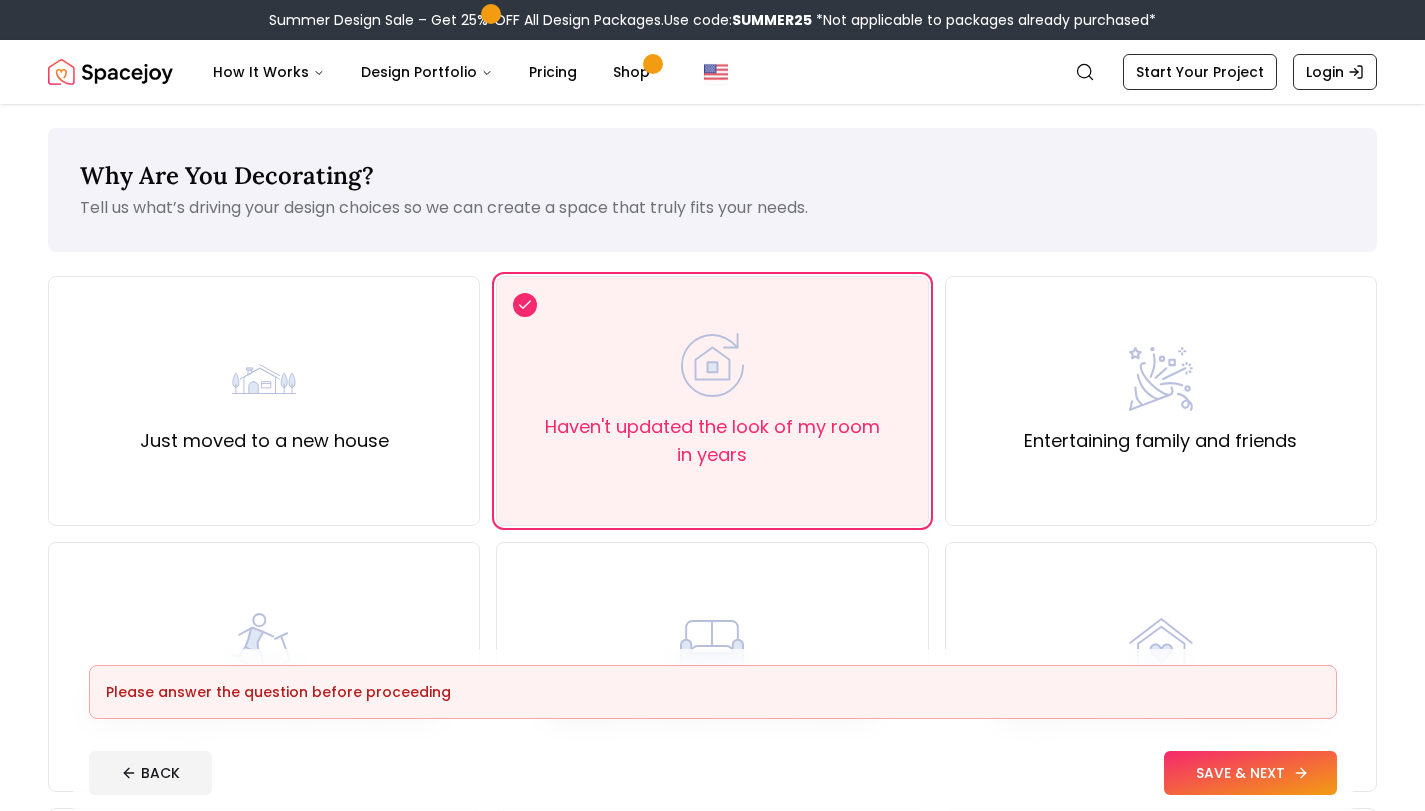 click 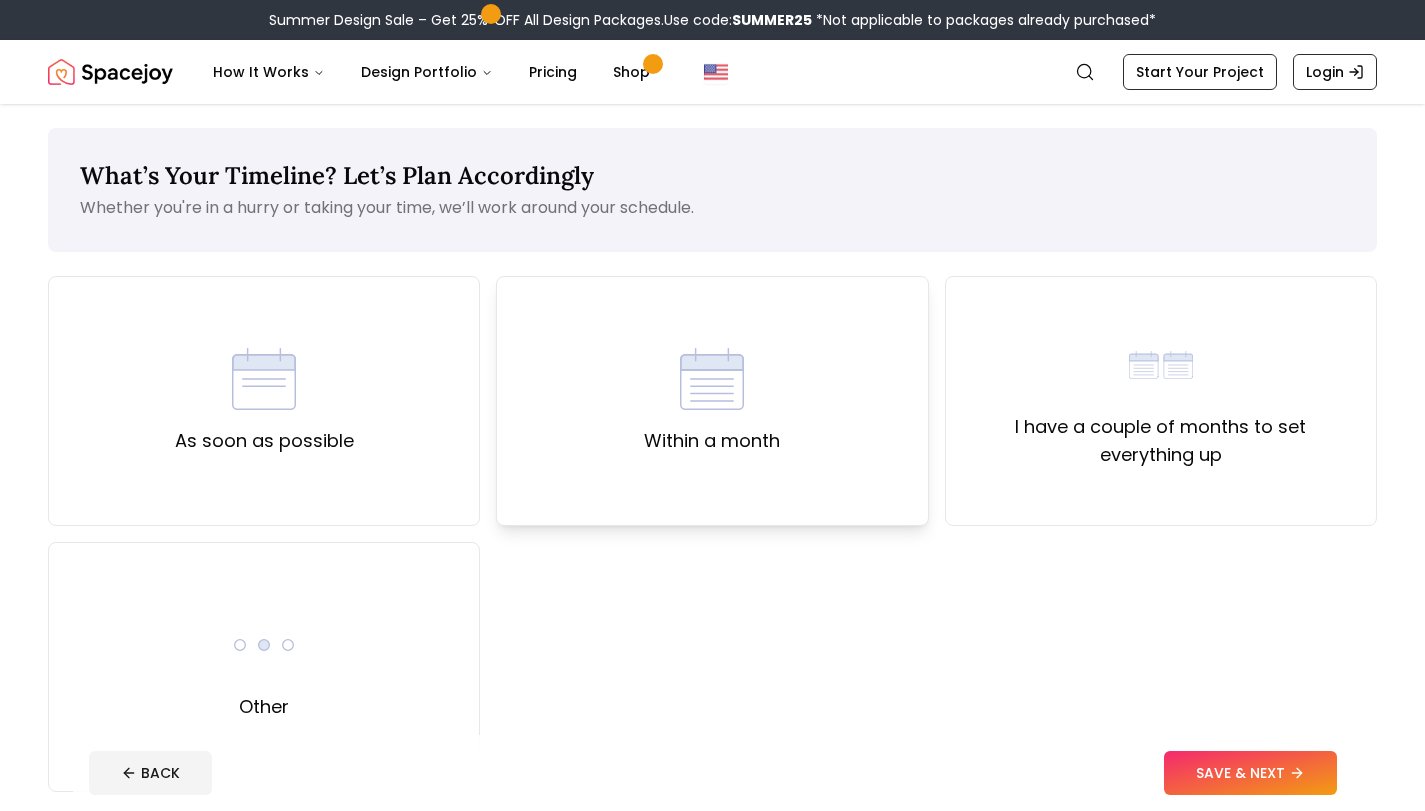 drag, startPoint x: 732, startPoint y: 400, endPoint x: 740, endPoint y: 434, distance: 34.928497 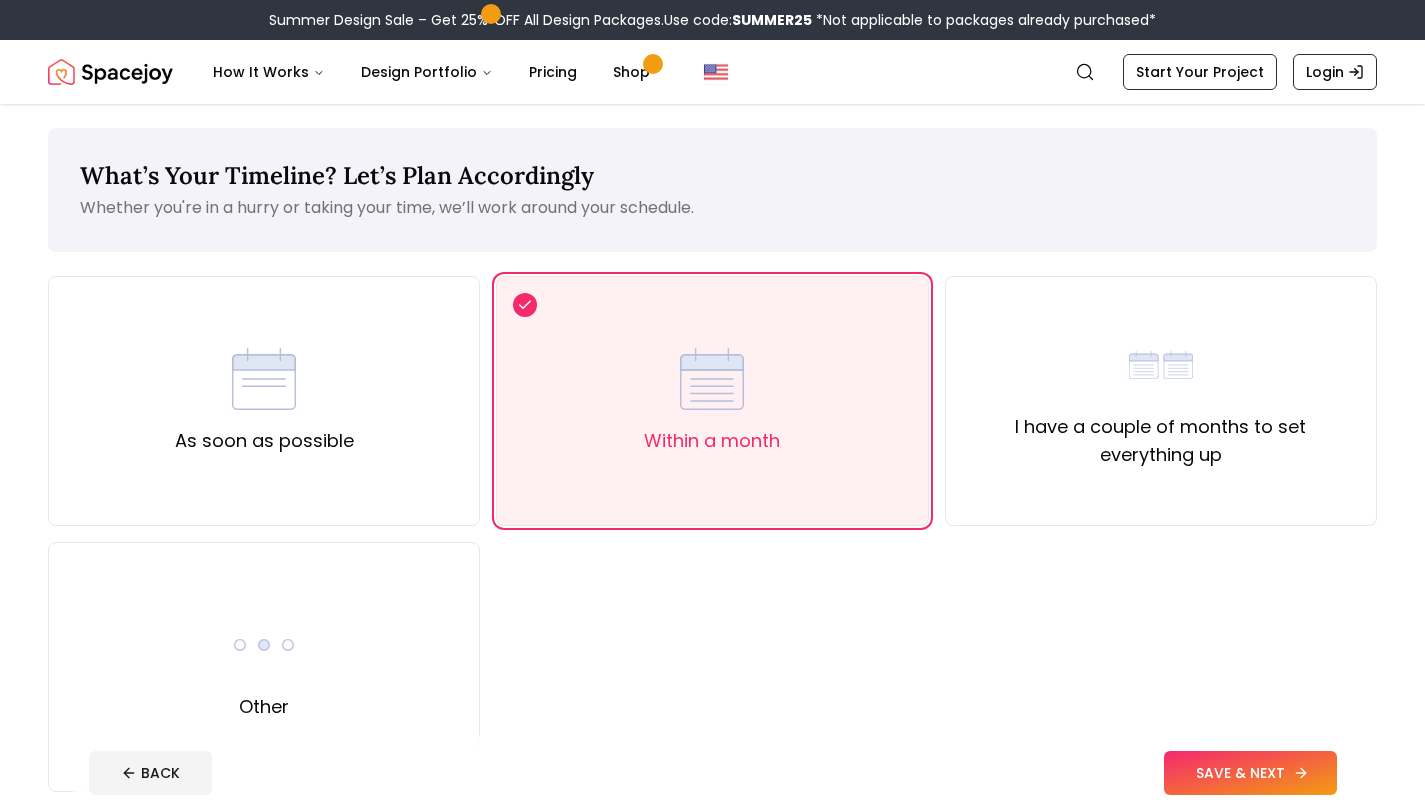 click on "SAVE & NEXT" at bounding box center (1250, 773) 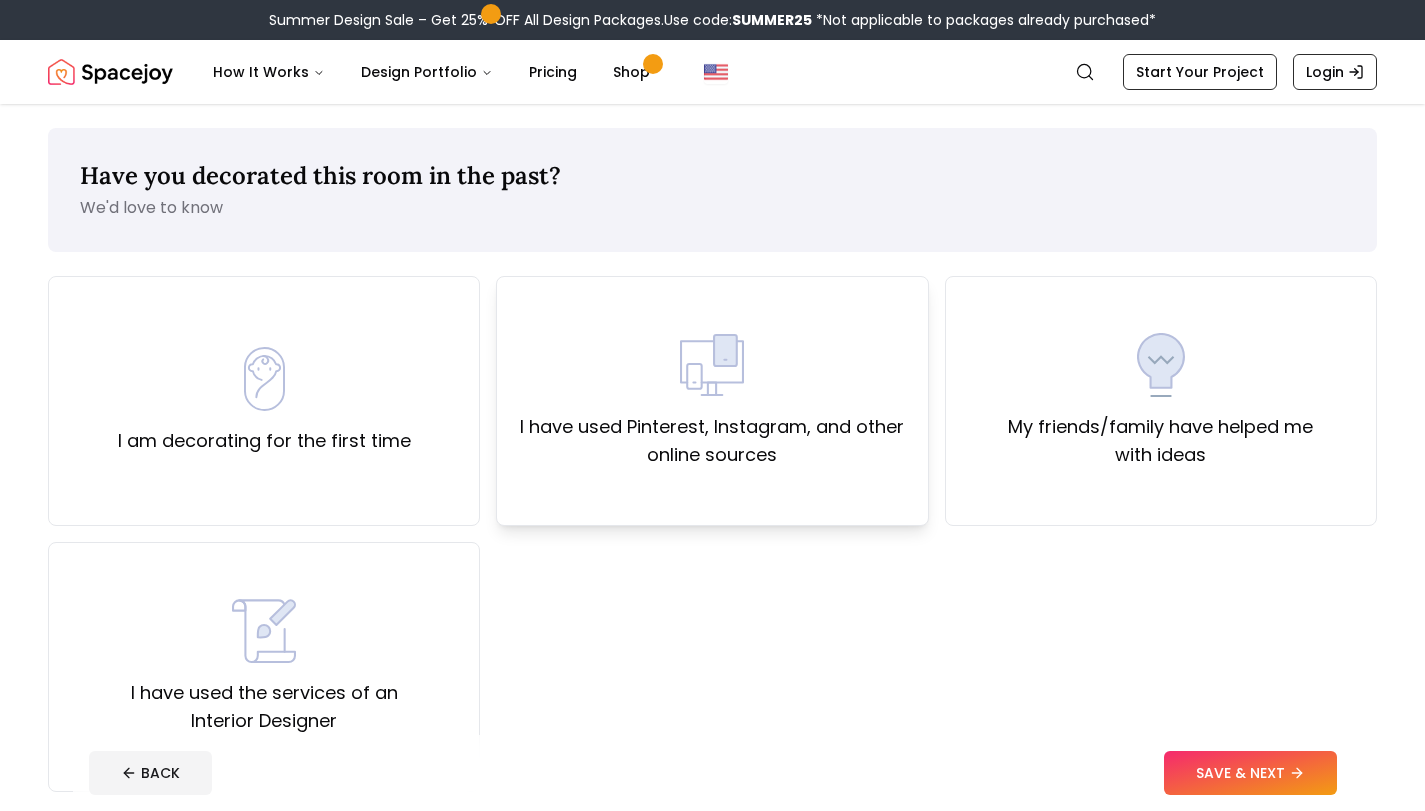 click on "I have used Pinterest, Instagram, and other online sources" at bounding box center (712, 401) 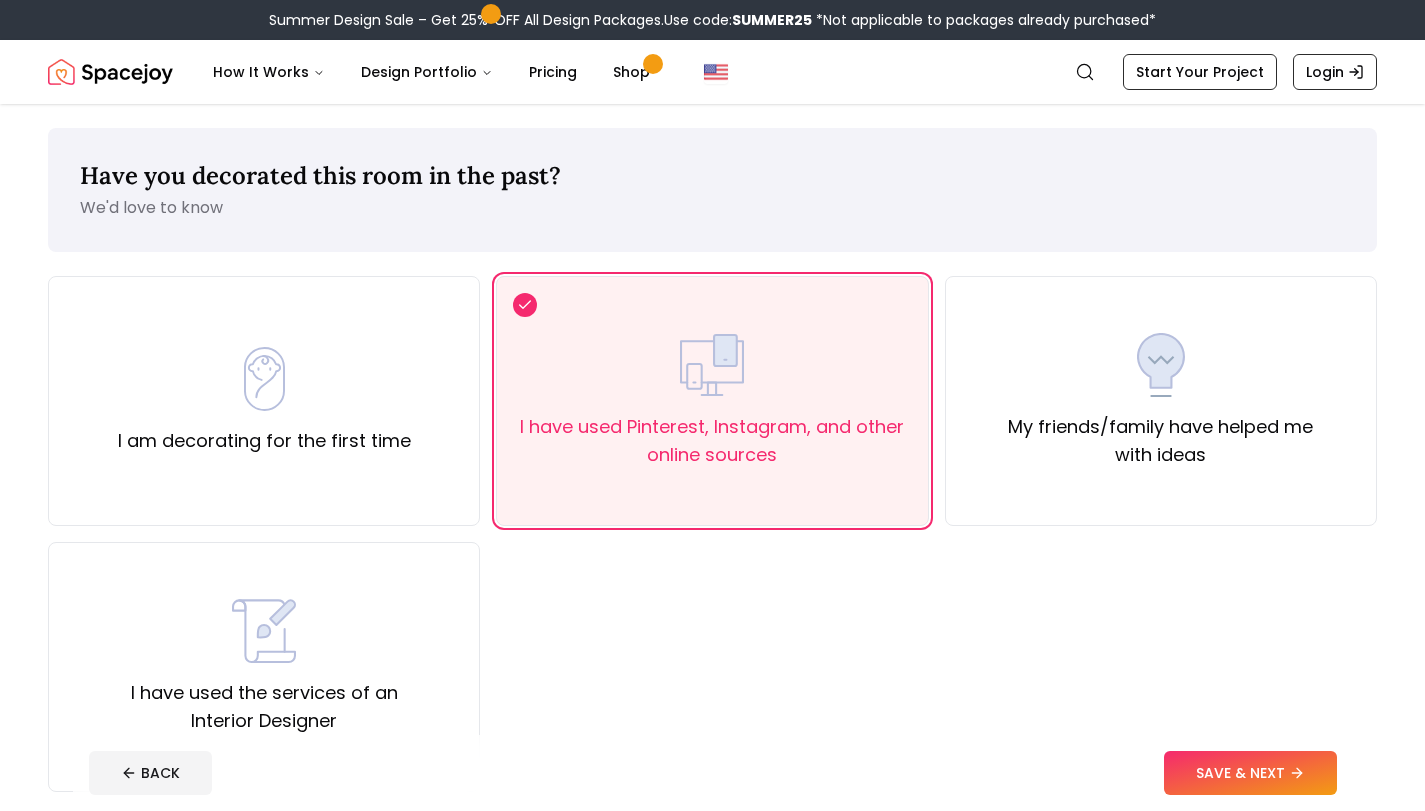 click on "SAVE & NEXT" at bounding box center [1250, 773] 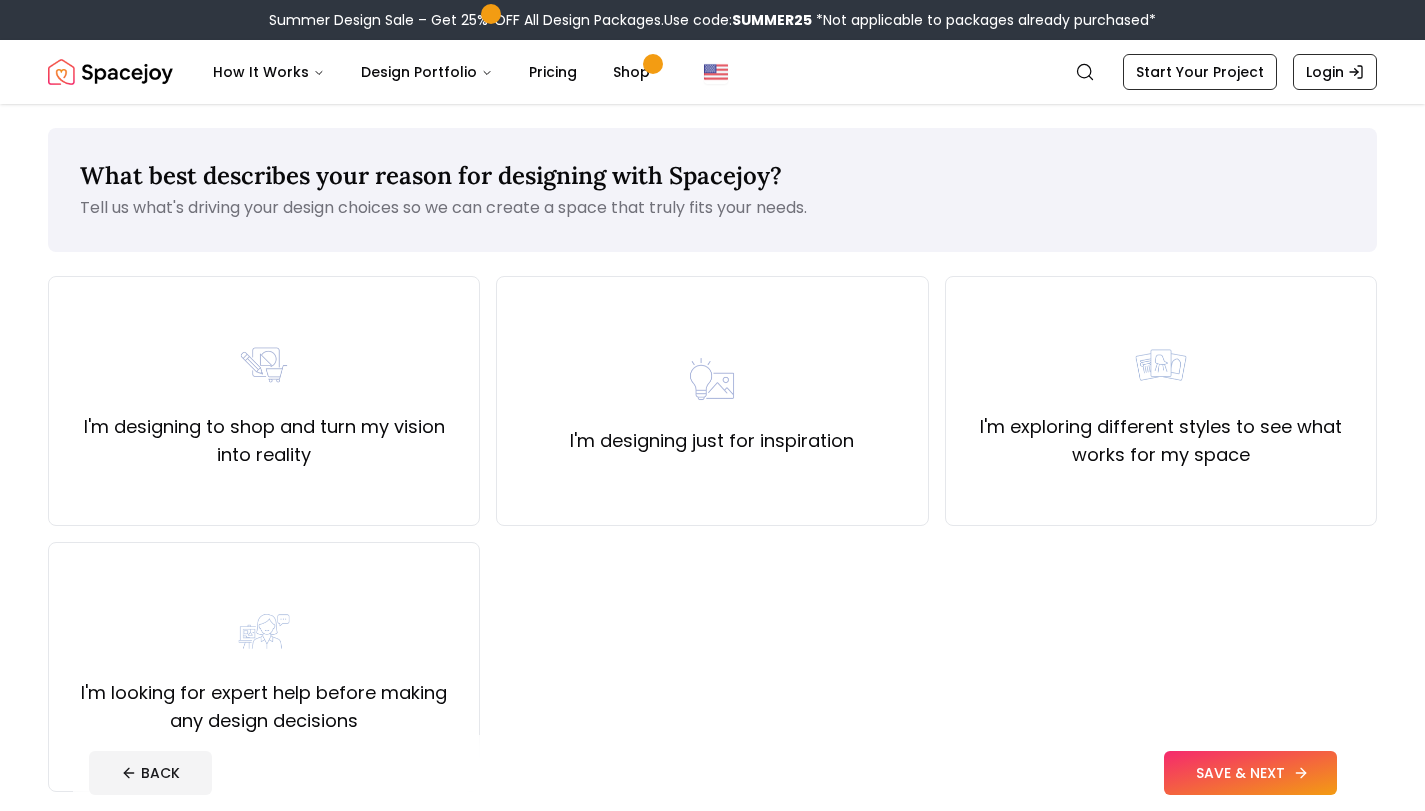 click on "SAVE & NEXT" at bounding box center (1250, 773) 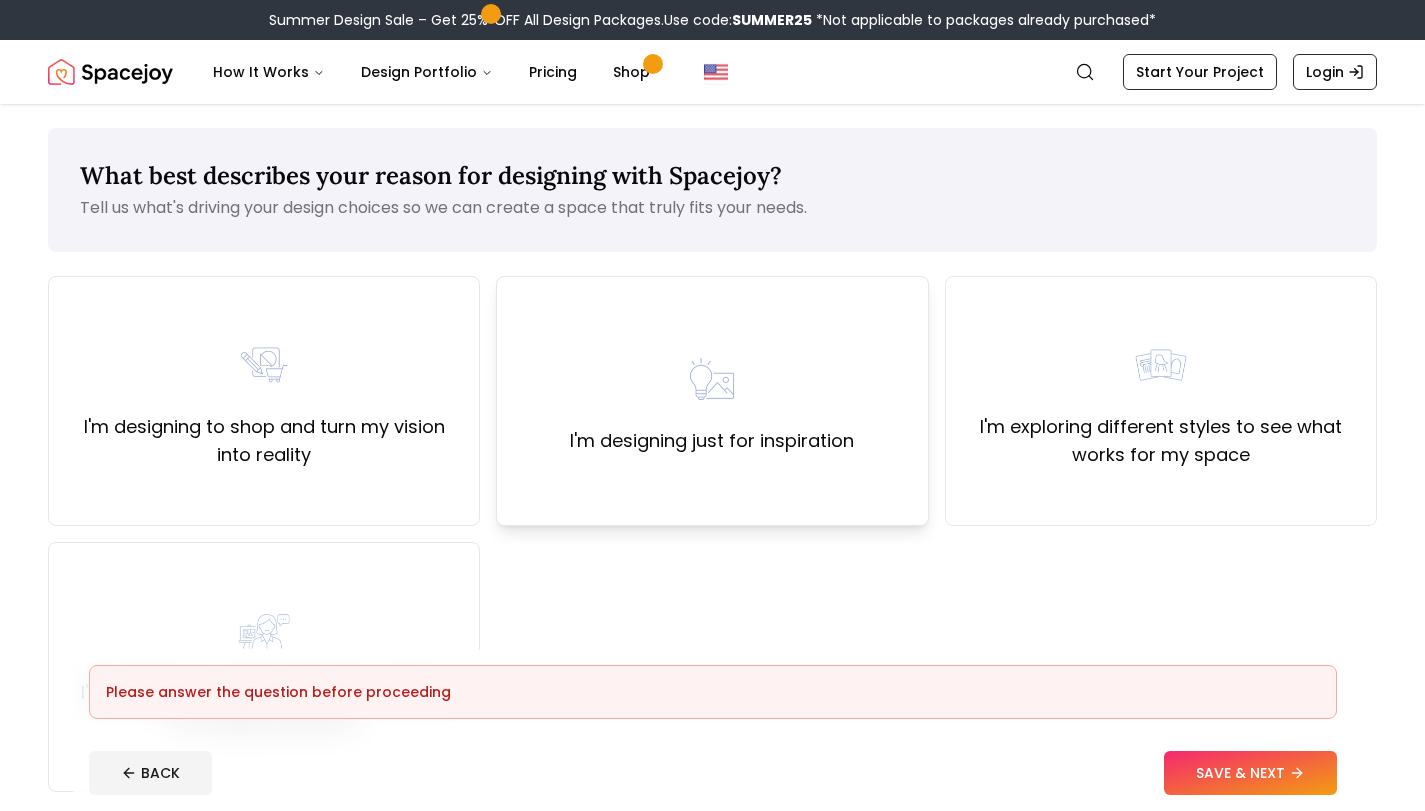 click on "I'm designing just for inspiration" at bounding box center (712, 401) 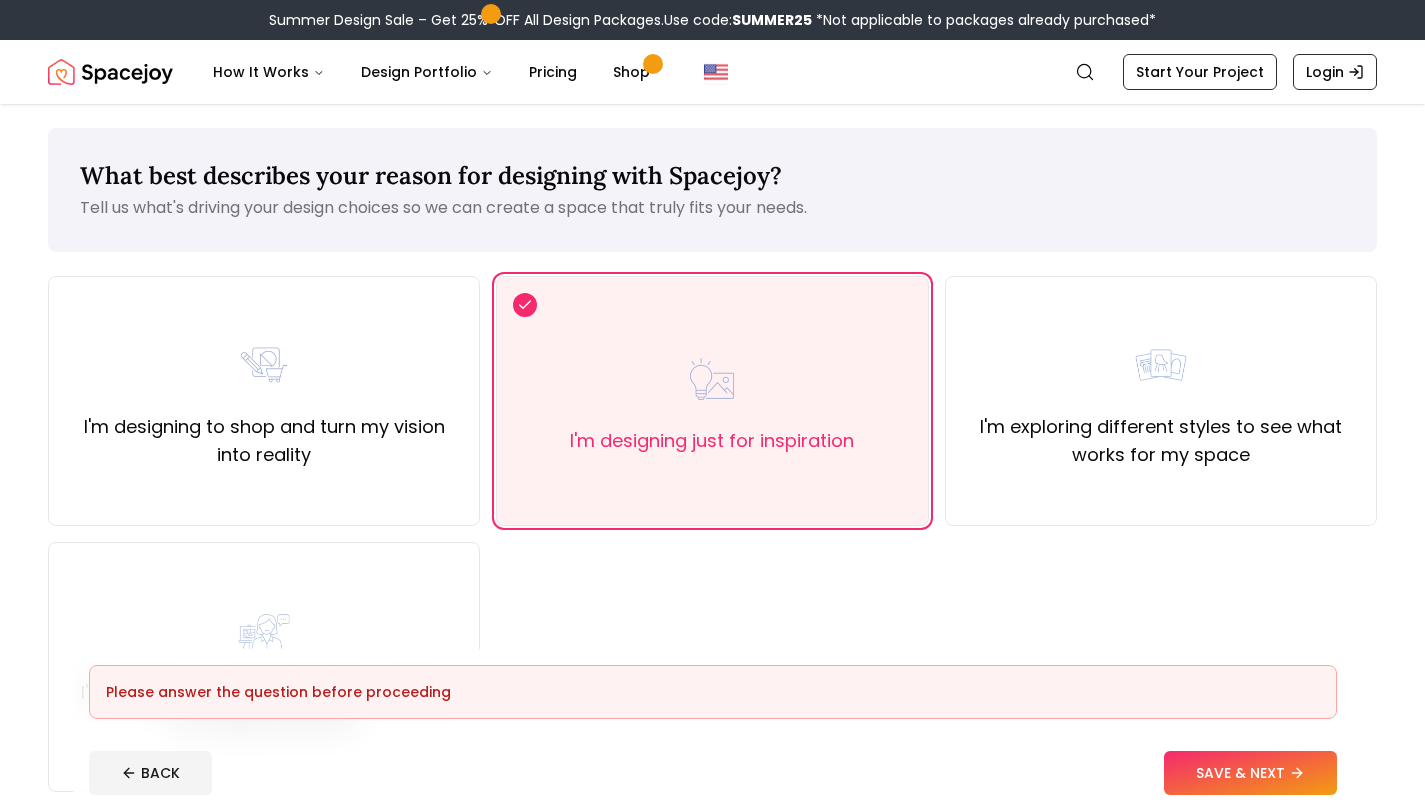 click on "SAVE & NEXT" at bounding box center (1250, 773) 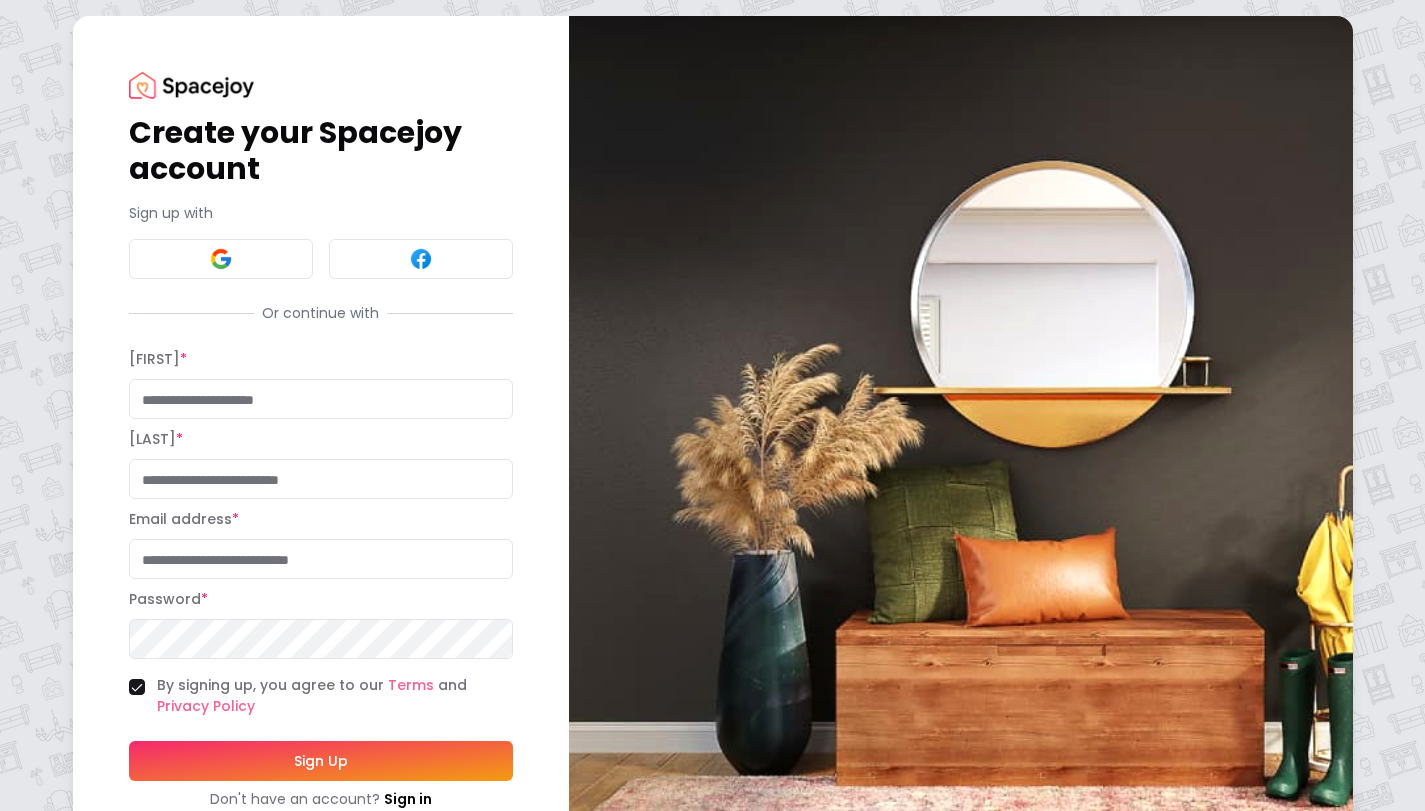click at bounding box center (221, 259) 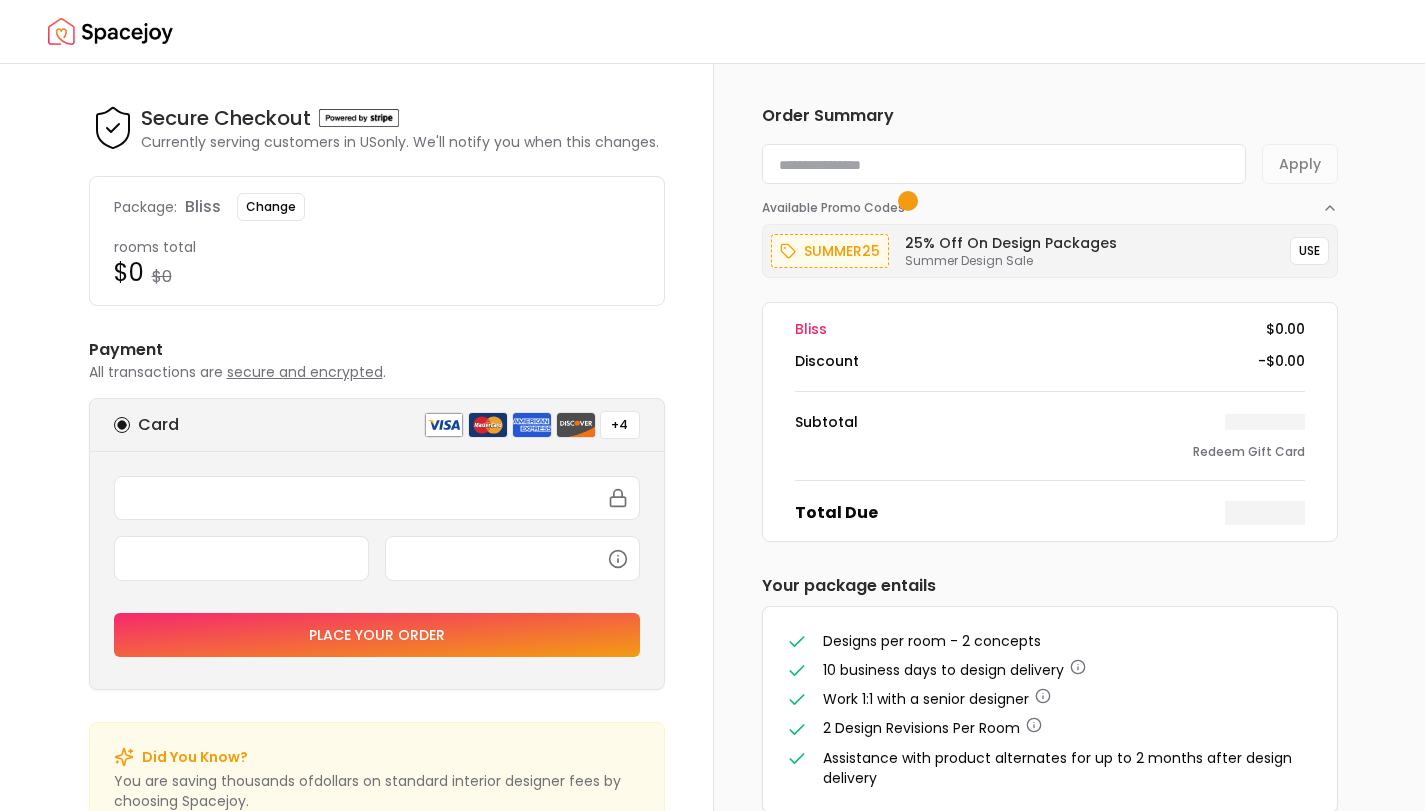 scroll, scrollTop: 65, scrollLeft: 0, axis: vertical 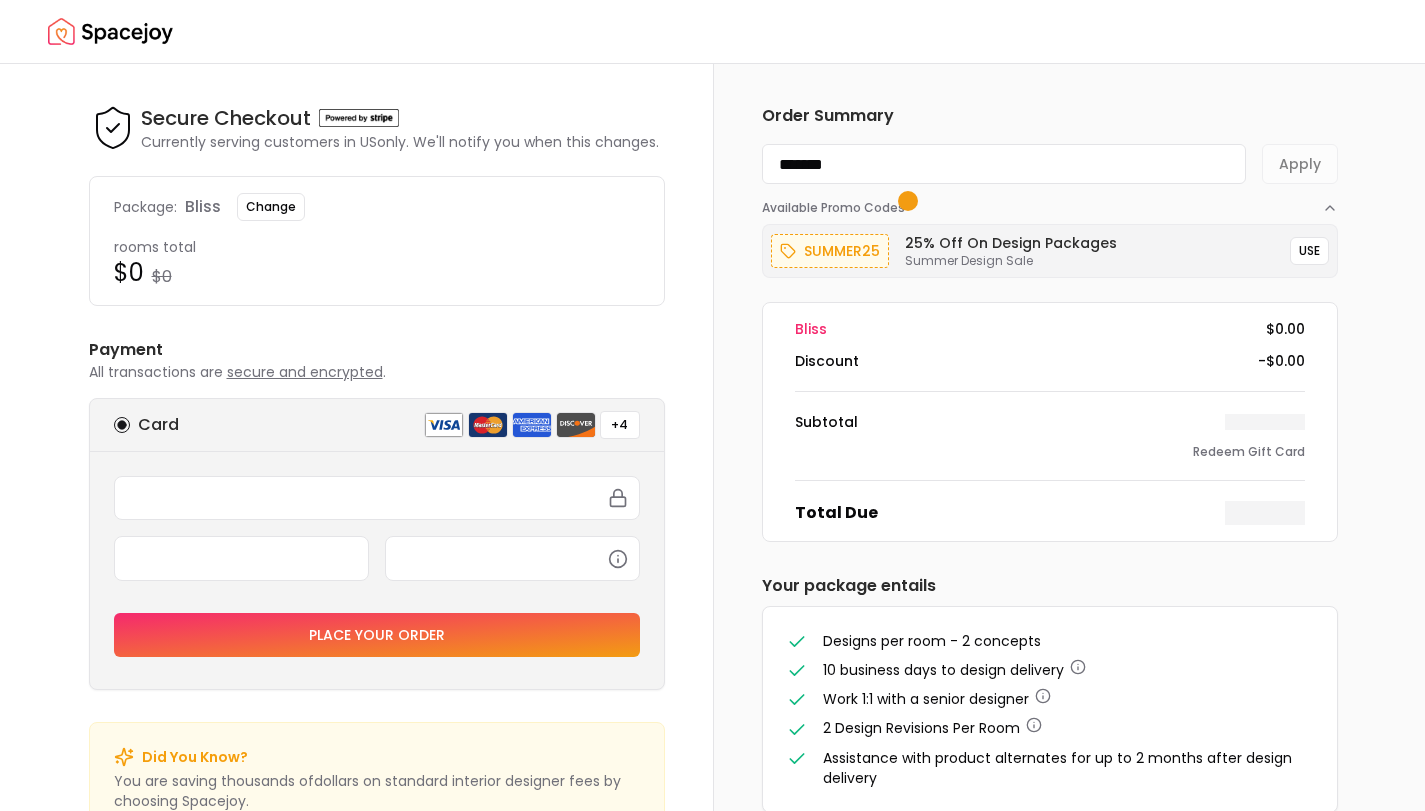 type on "*******" 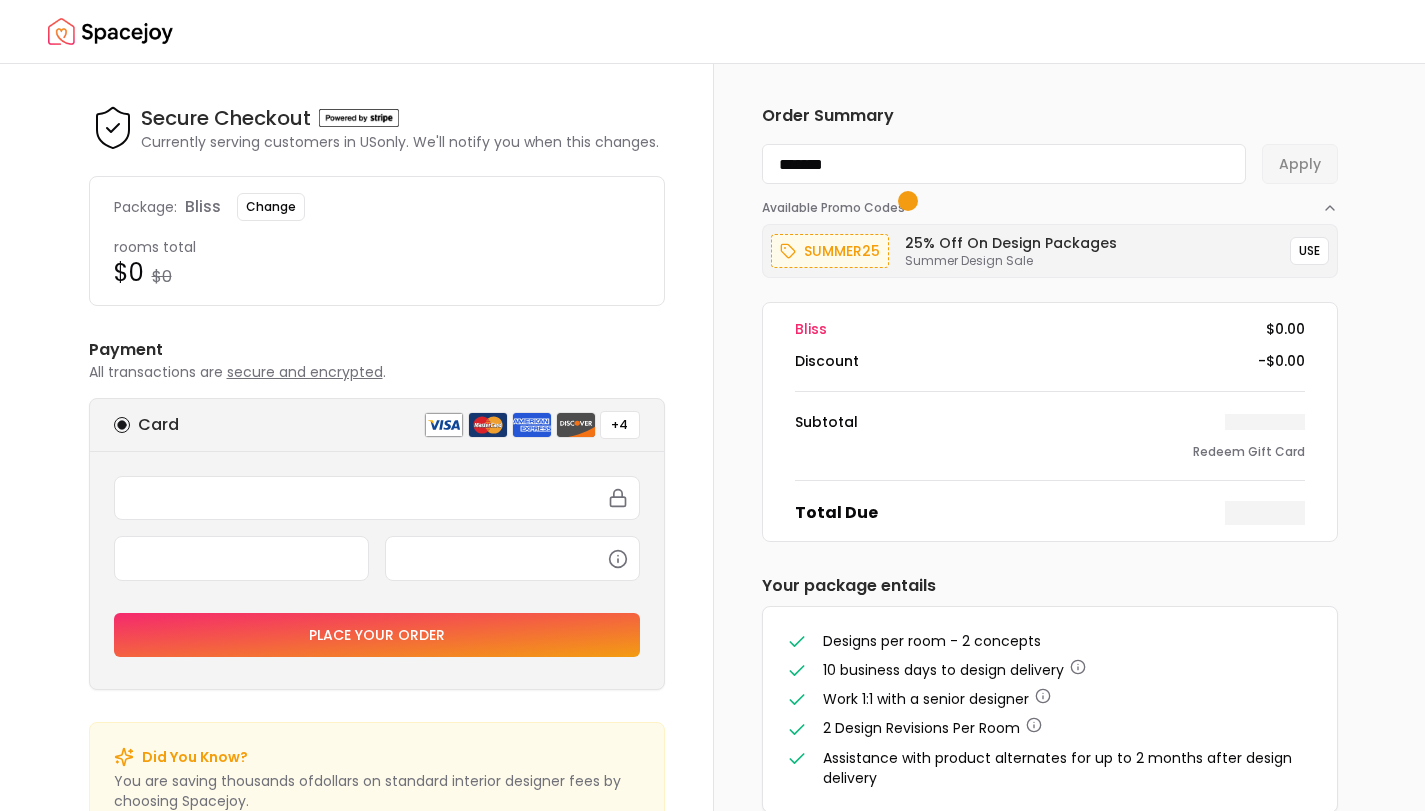 click on "******* Apply" at bounding box center (1050, 164) 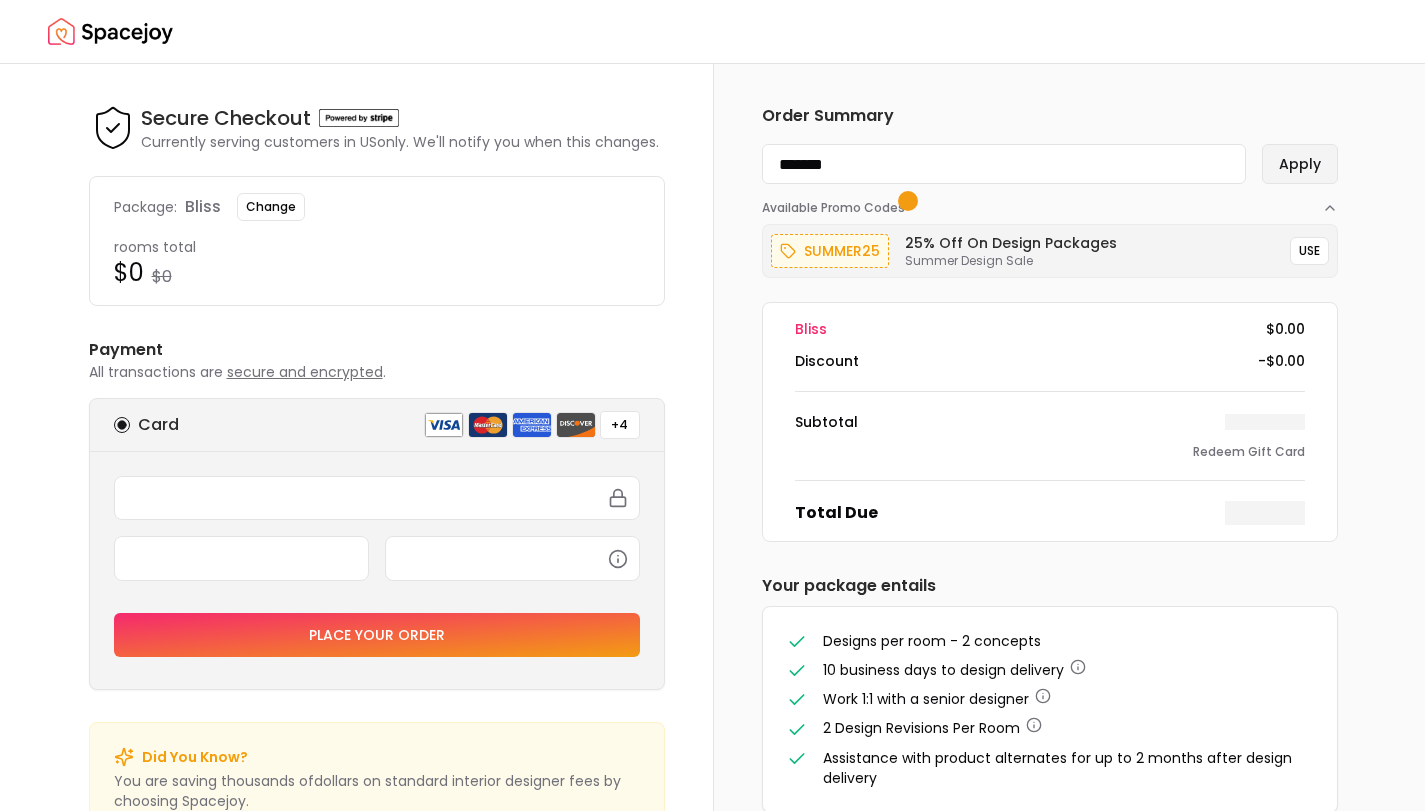 click on "Apply" at bounding box center [1300, 164] 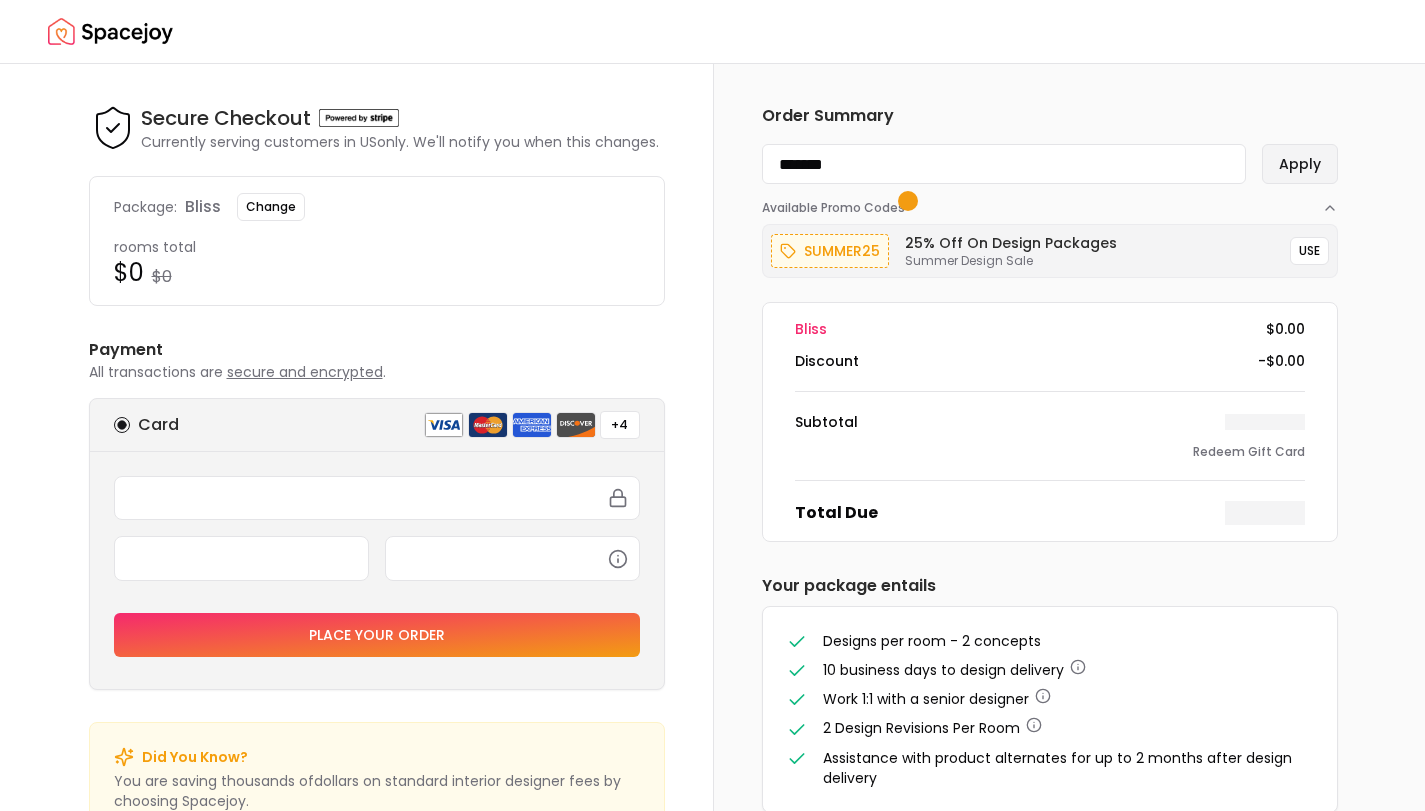 click on "Apply" at bounding box center (1300, 164) 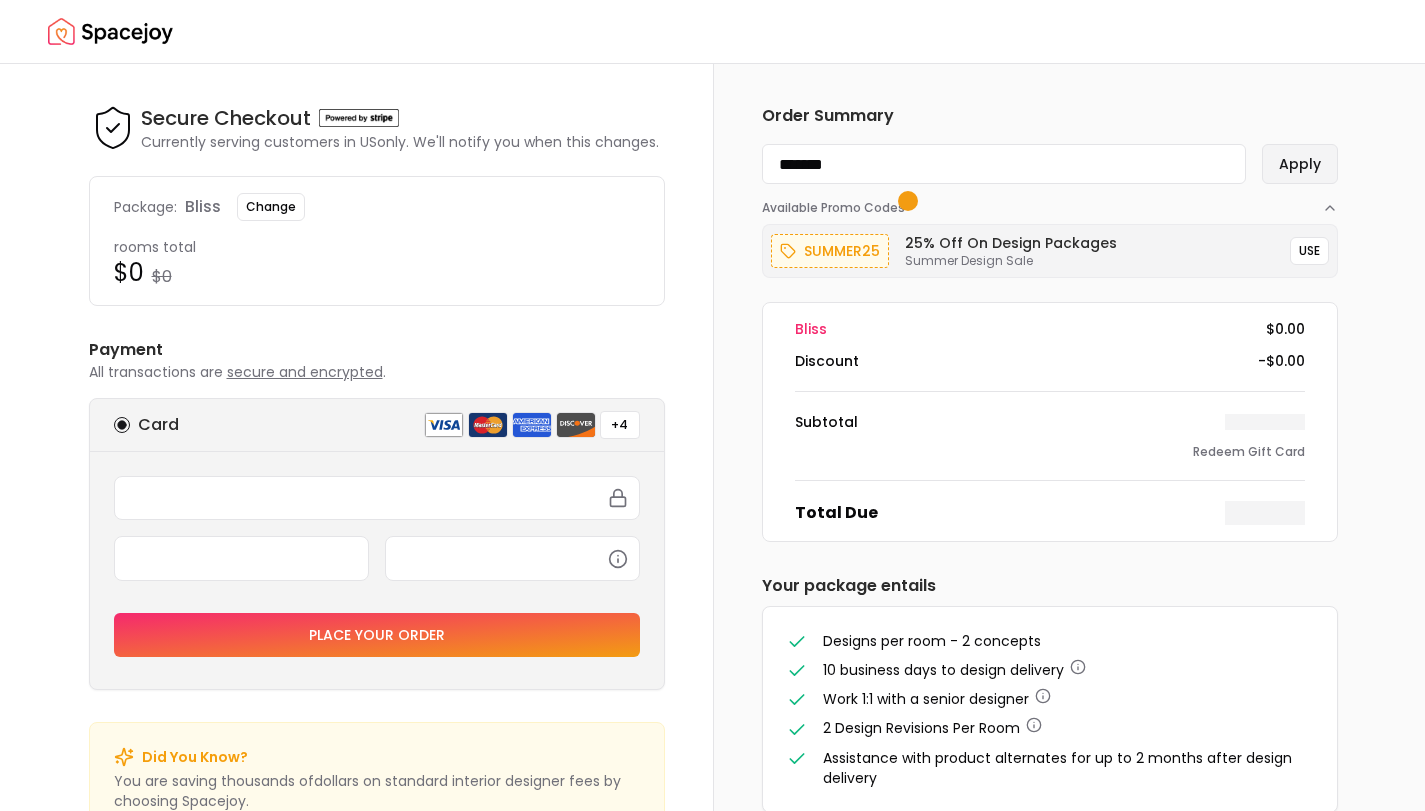 click on "Apply" at bounding box center (1300, 164) 